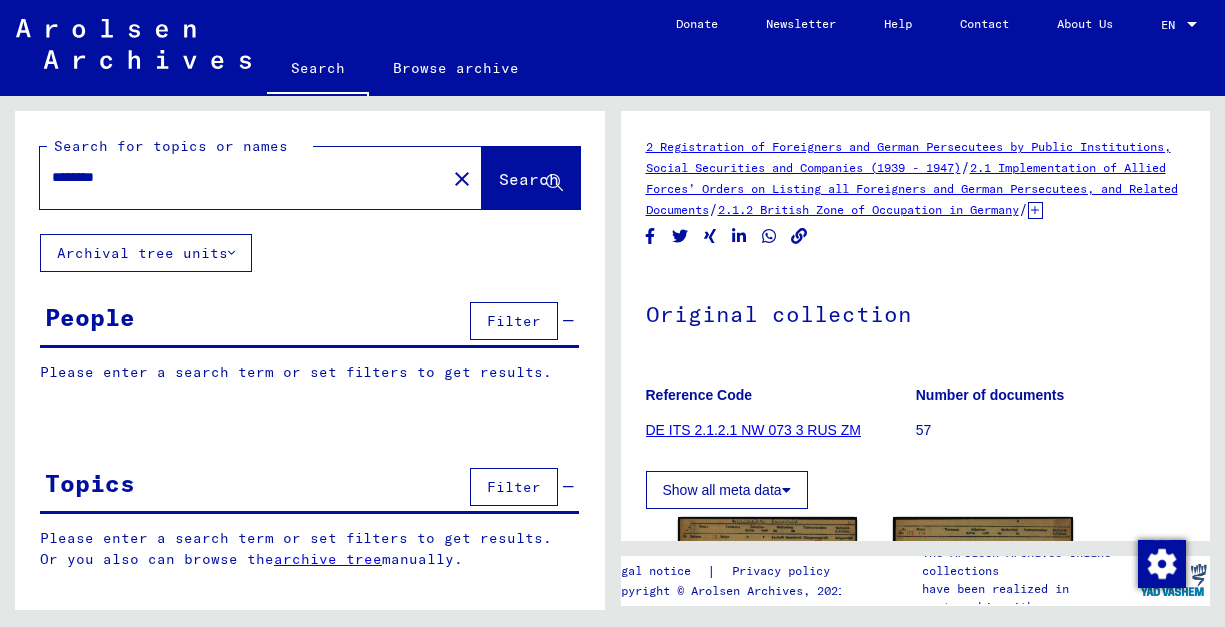 scroll, scrollTop: 0, scrollLeft: 0, axis: both 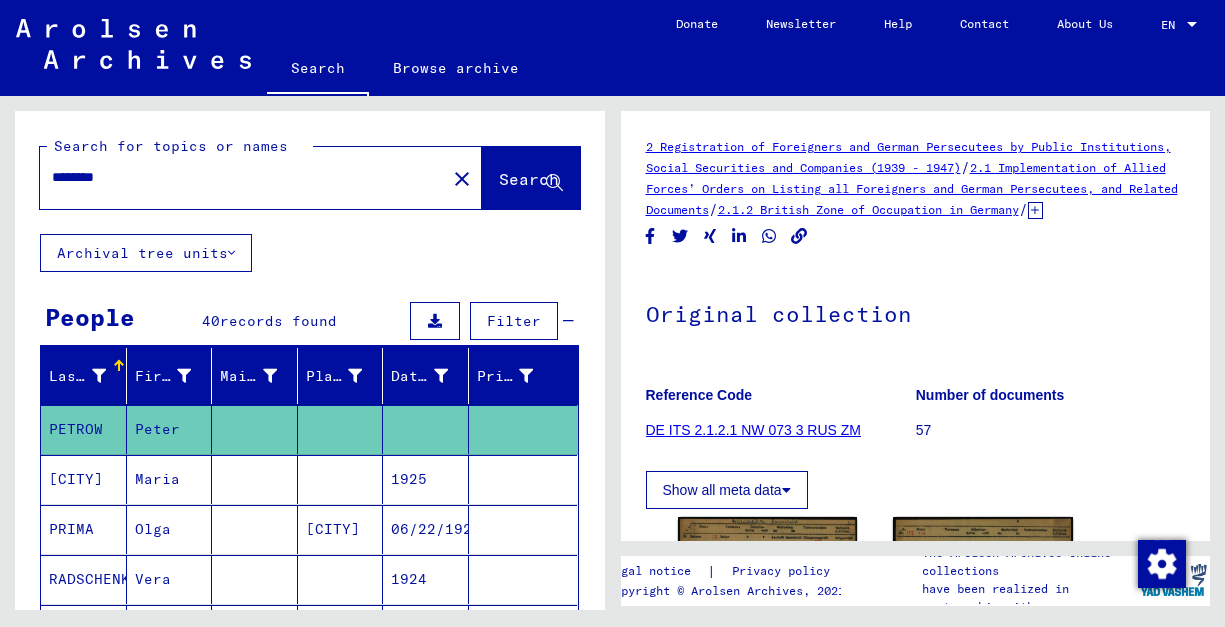 drag, startPoint x: 147, startPoint y: 173, endPoint x: 0, endPoint y: 162, distance: 147.411 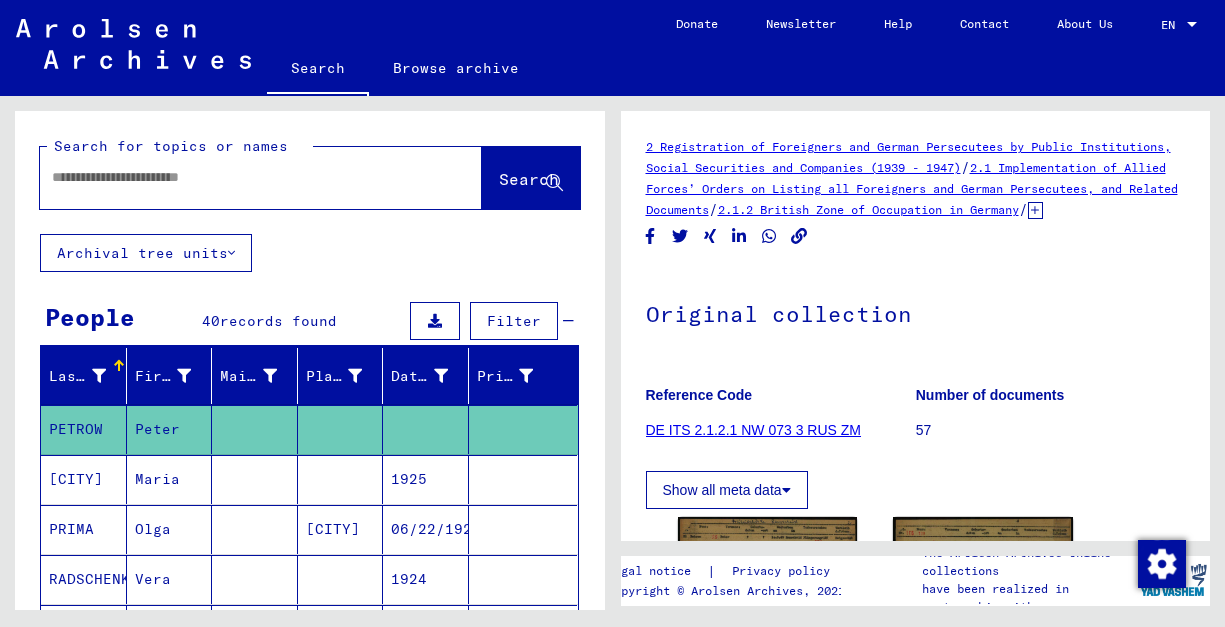 type 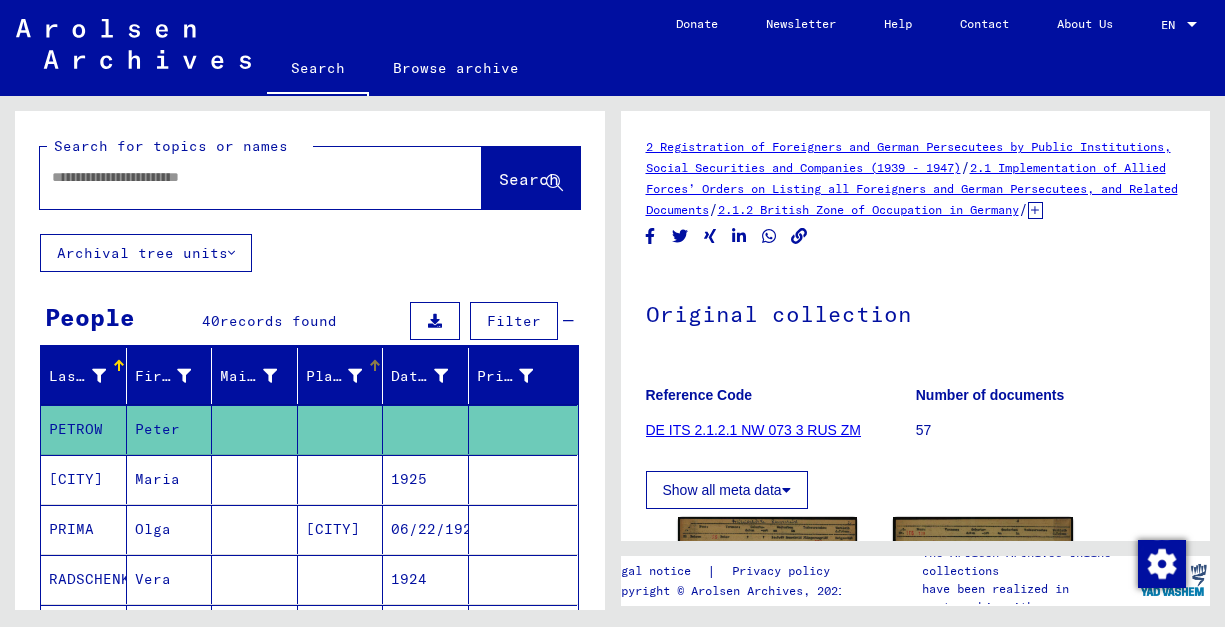 click on "Place of Birth" at bounding box center [334, 376] 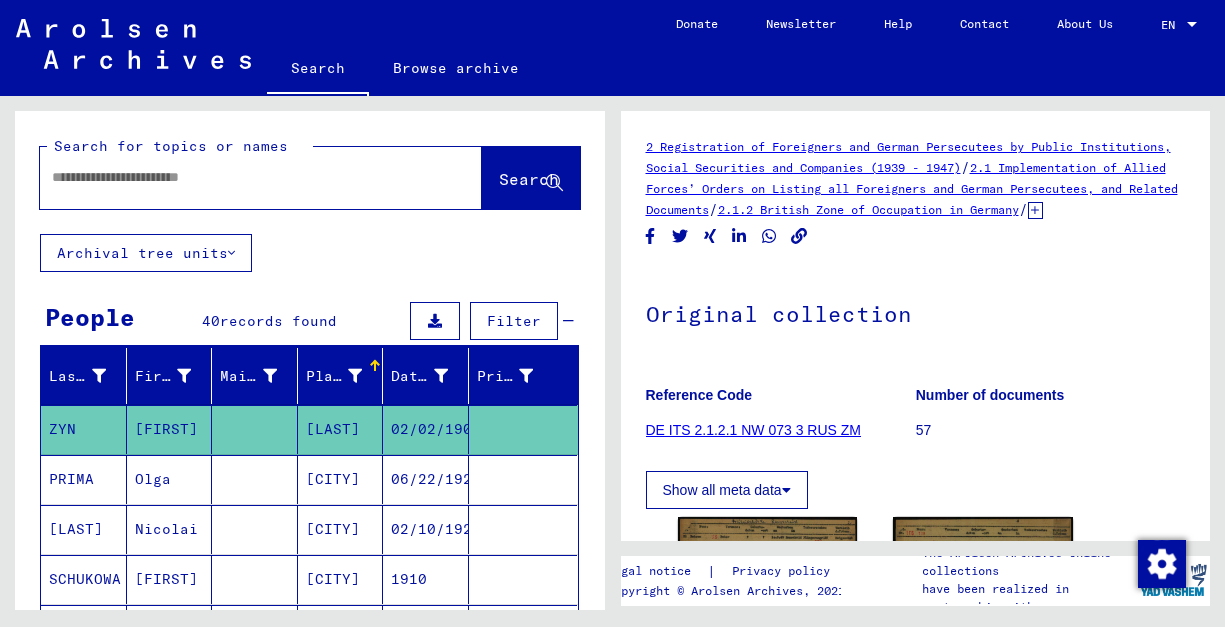 click on "[LAST]" 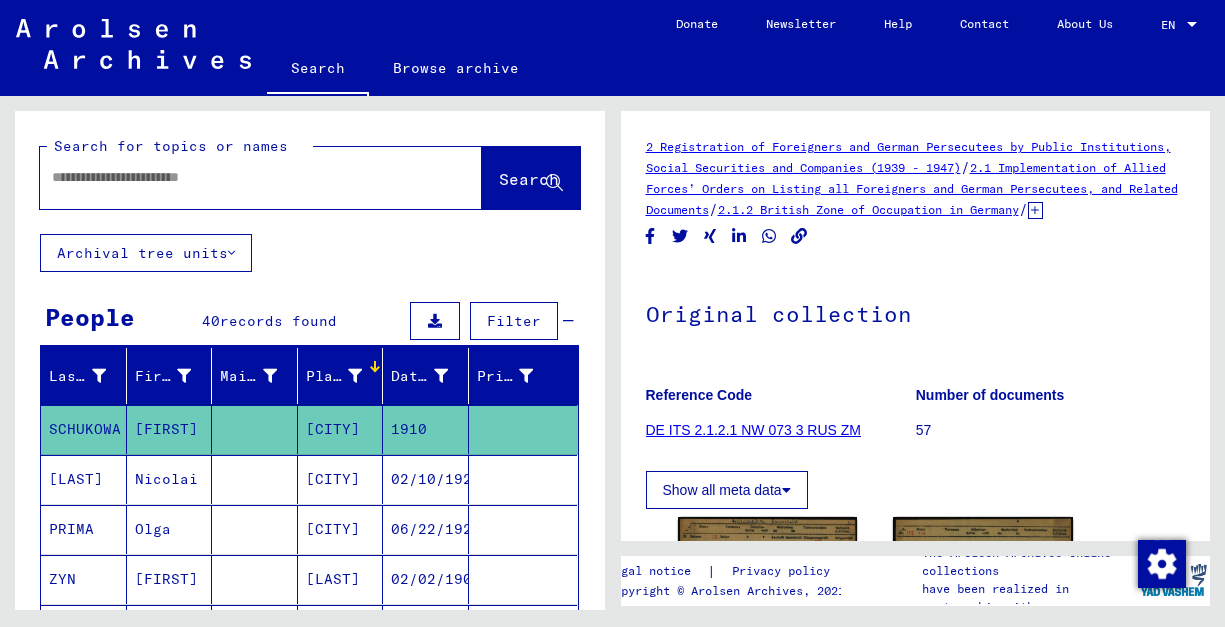 click on "Place of Birth" at bounding box center (347, 376) 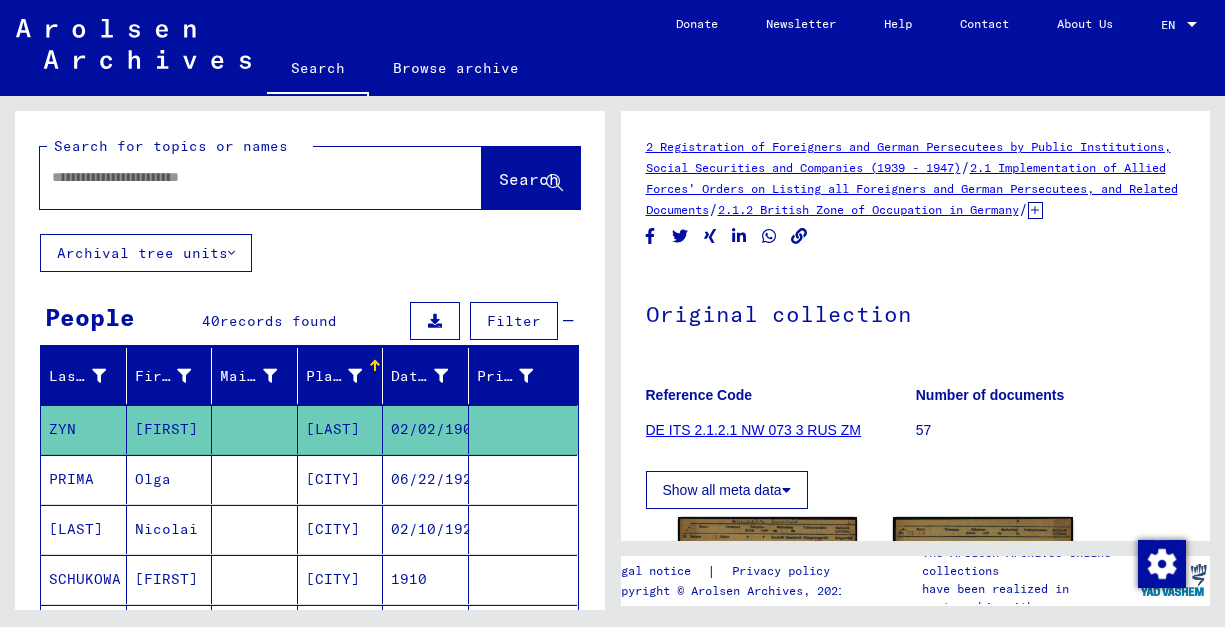 click on "Place of Birth" at bounding box center [347, 376] 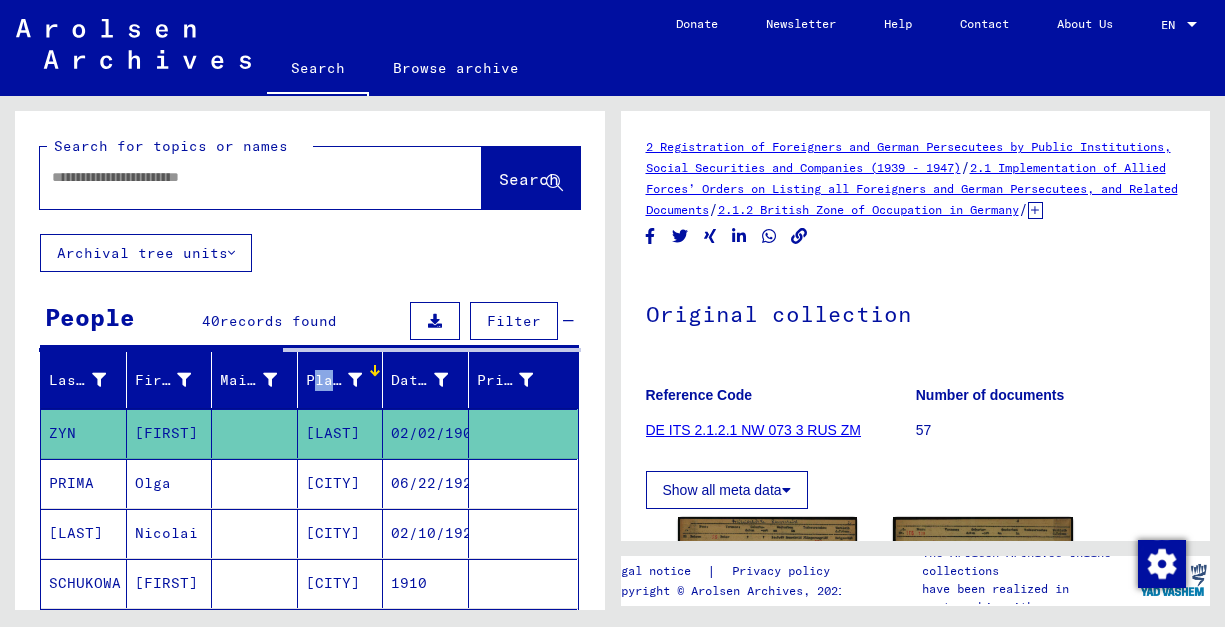click on "Place of Birth" at bounding box center (334, 380) 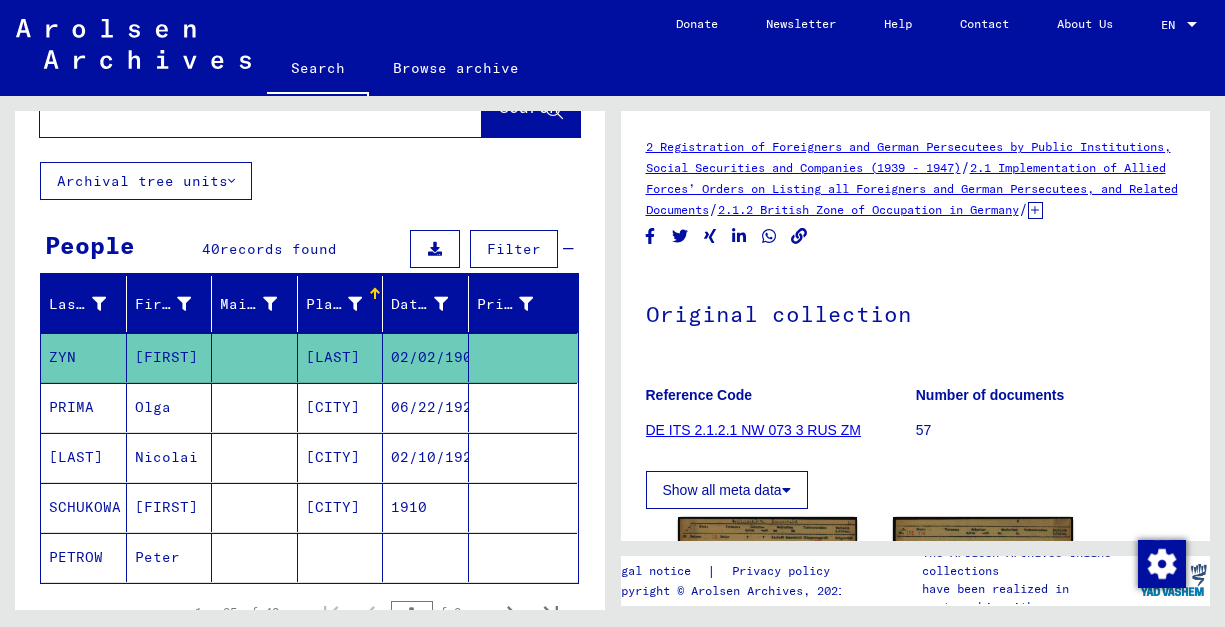 scroll, scrollTop: 91, scrollLeft: 0, axis: vertical 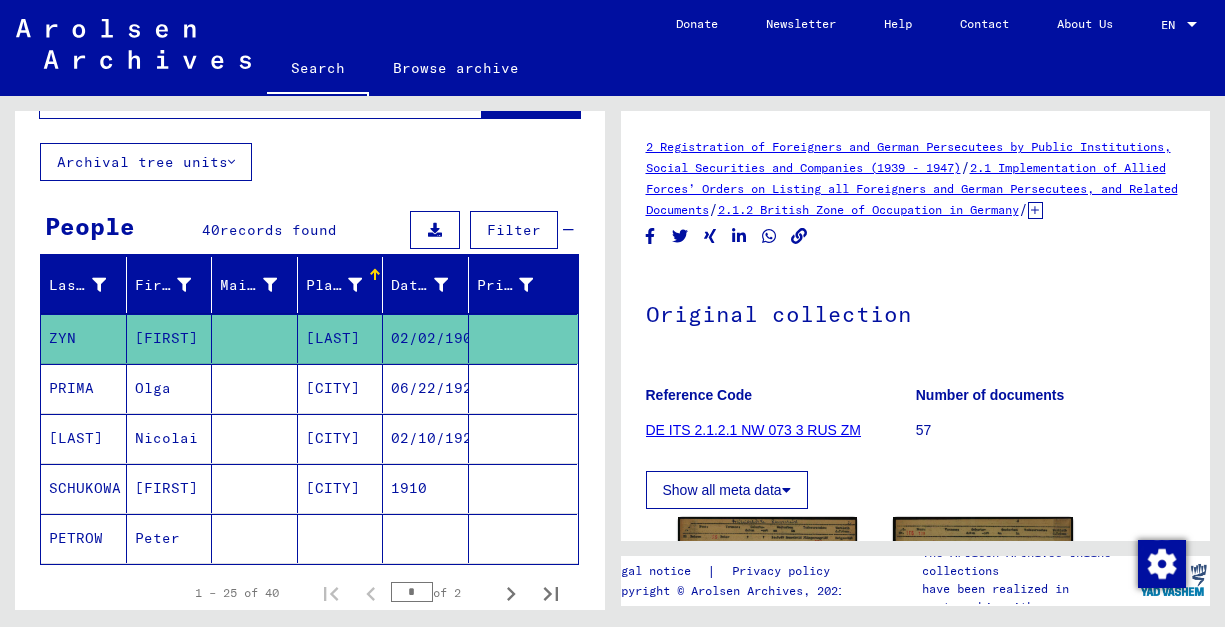 click on "Filter" at bounding box center (514, 230) 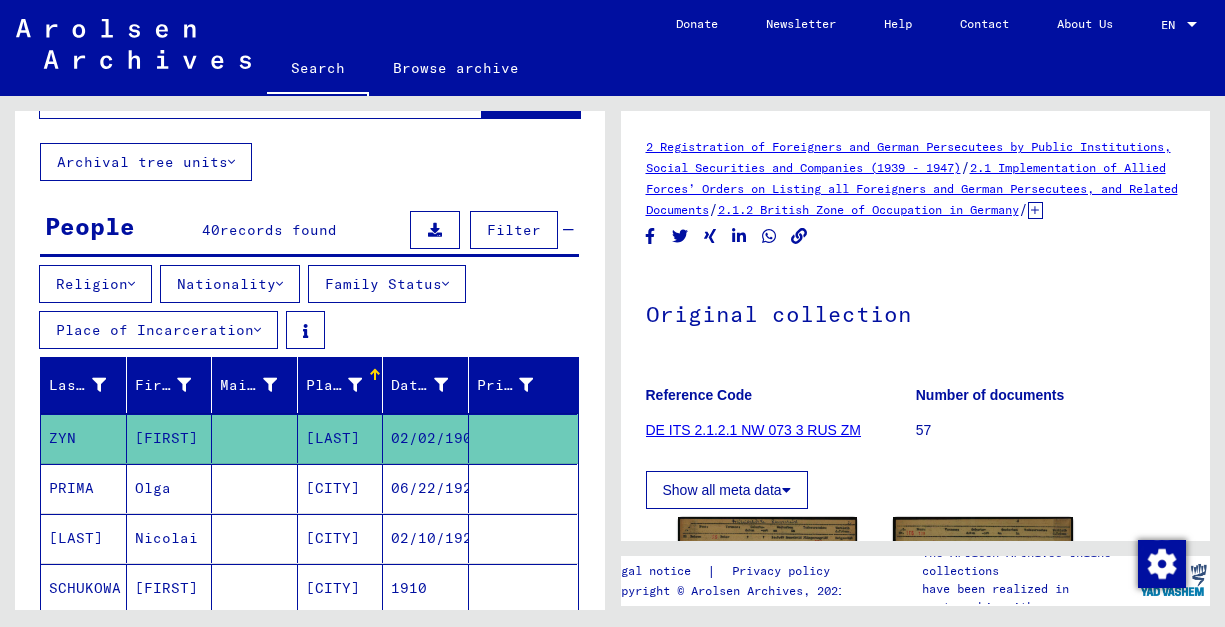click on "[LAST]" 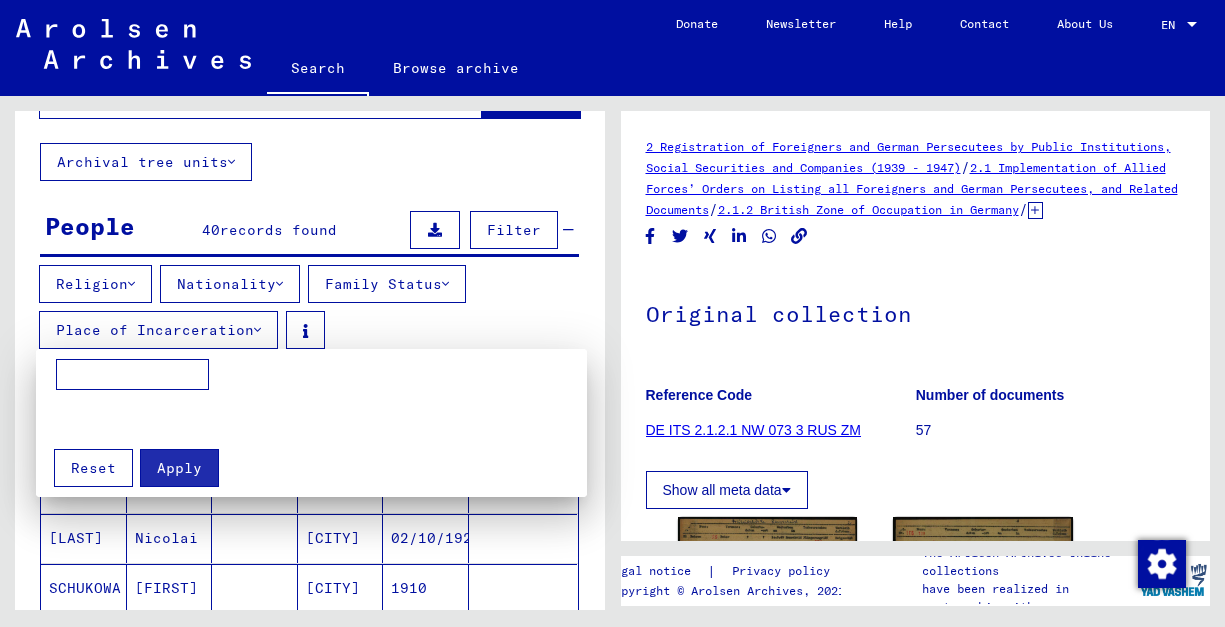 click at bounding box center [132, 375] 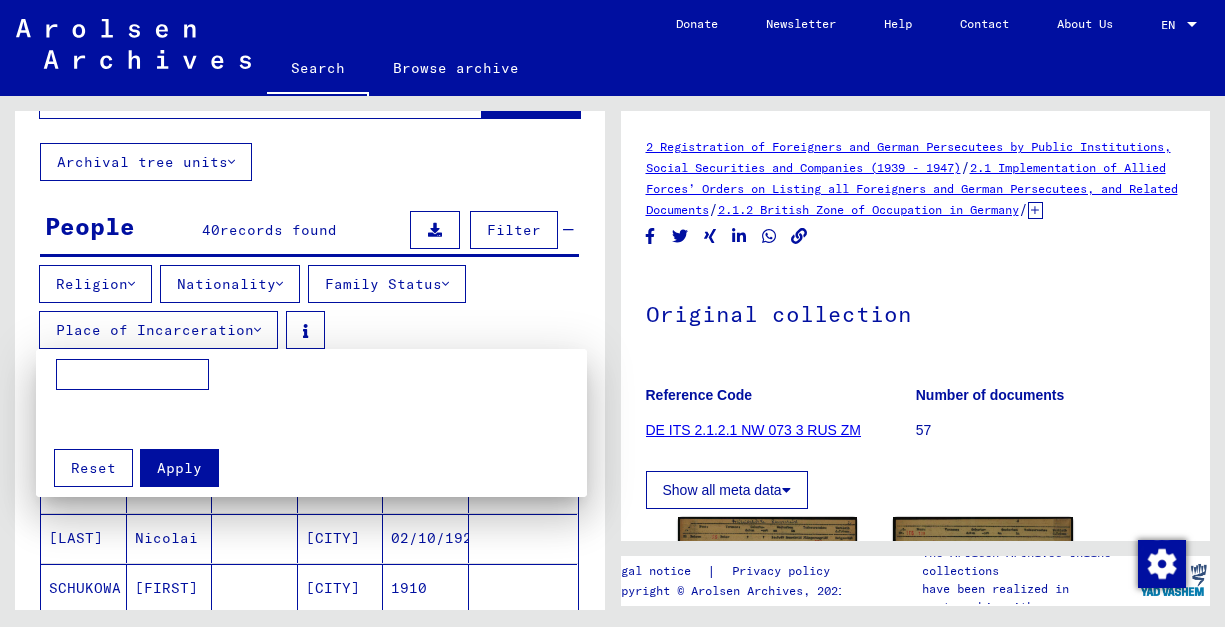 click at bounding box center [612, 313] 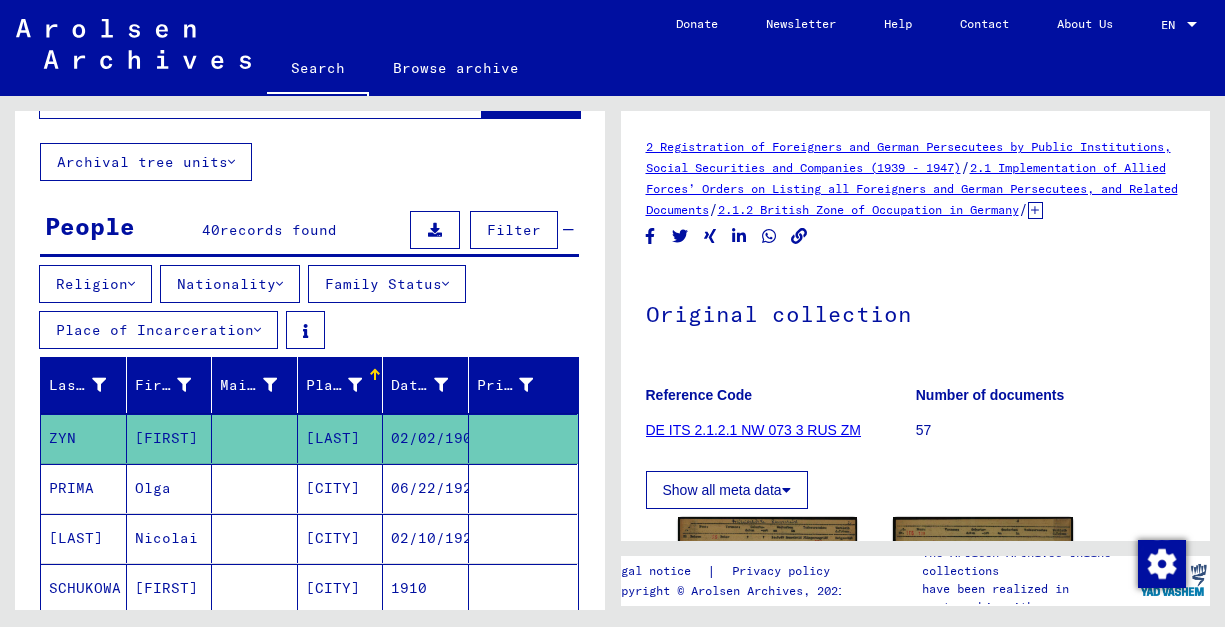 click on "Nationality" at bounding box center (230, 284) 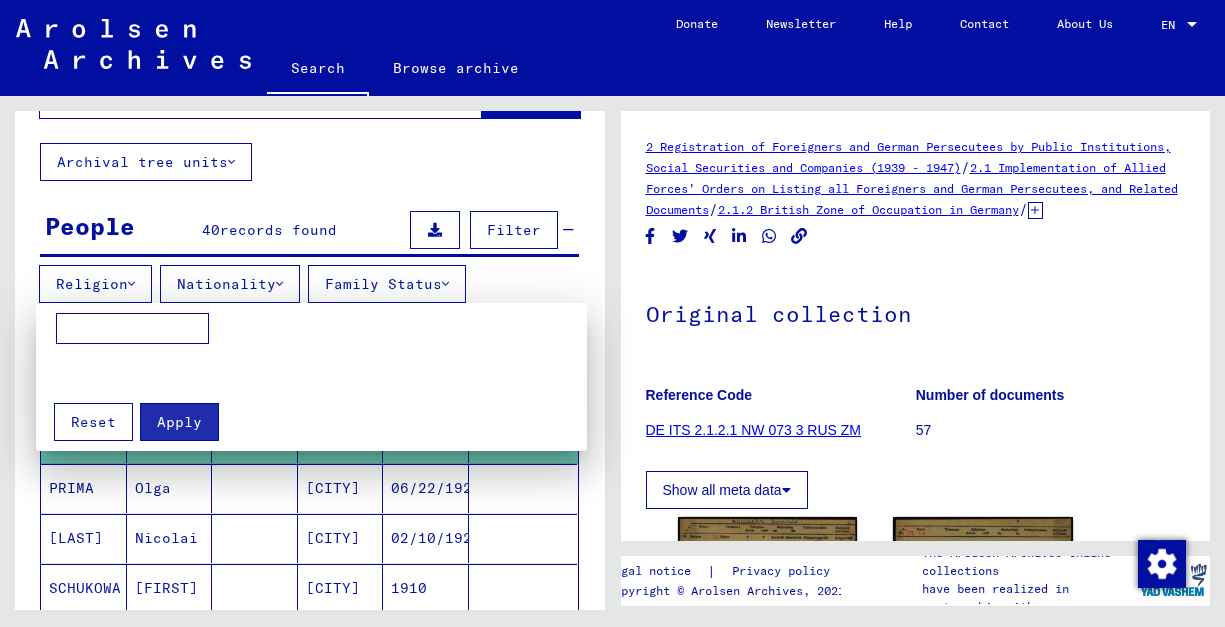 click at bounding box center (612, 313) 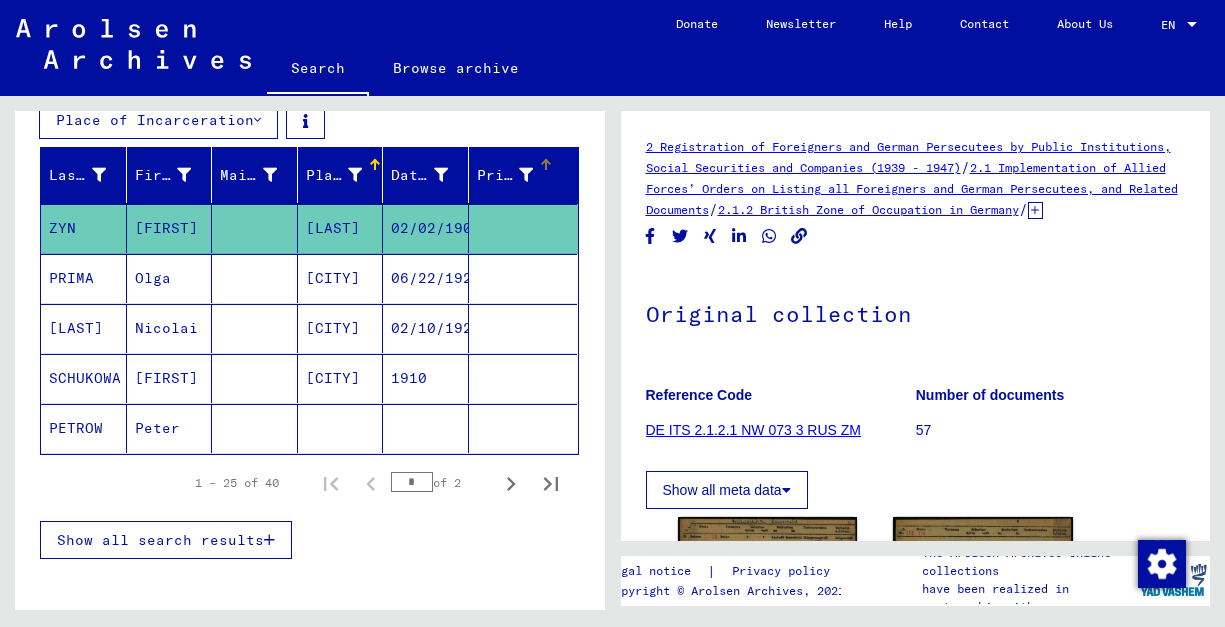 scroll, scrollTop: 304, scrollLeft: 0, axis: vertical 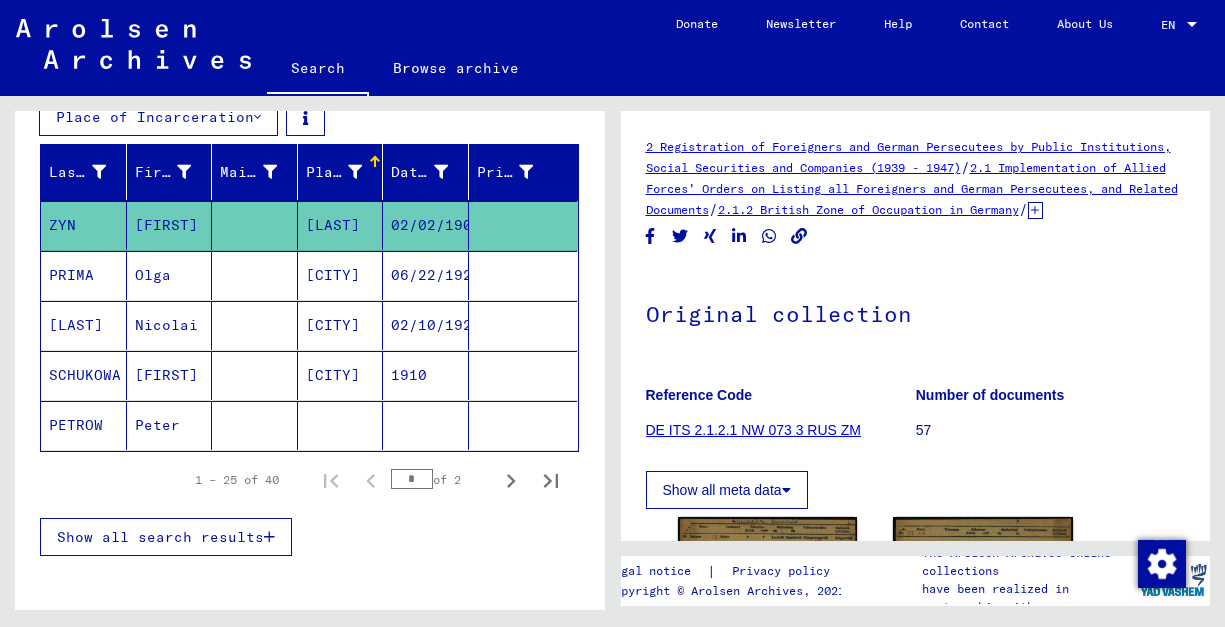 click on "[LAST]" 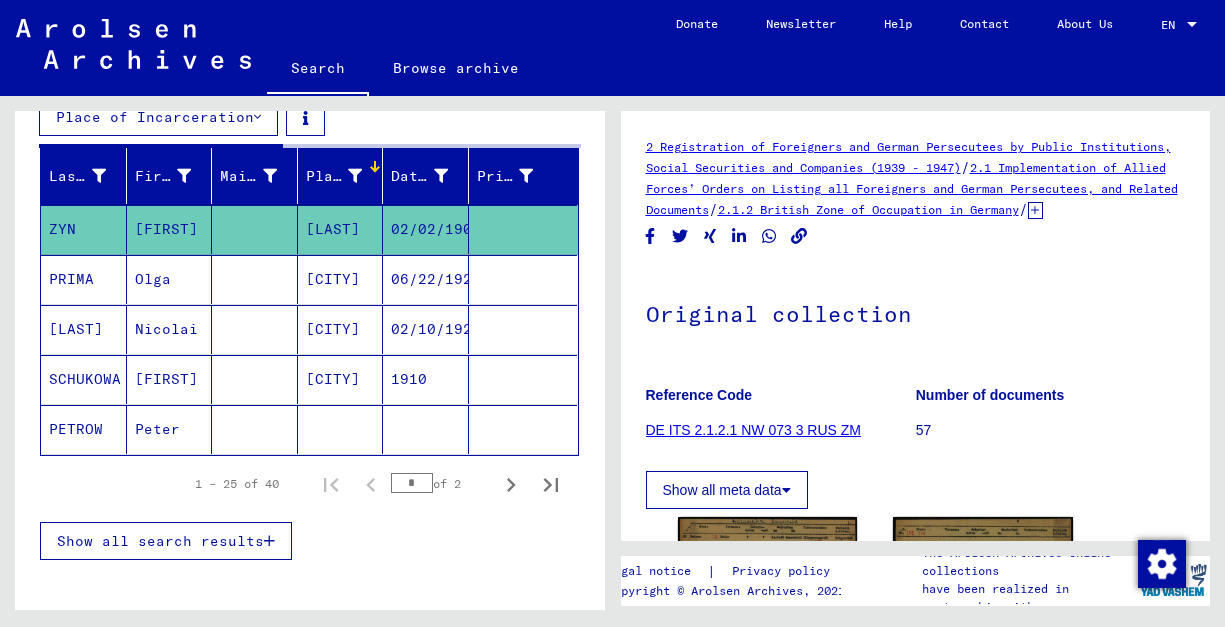 click at bounding box center [355, 176] 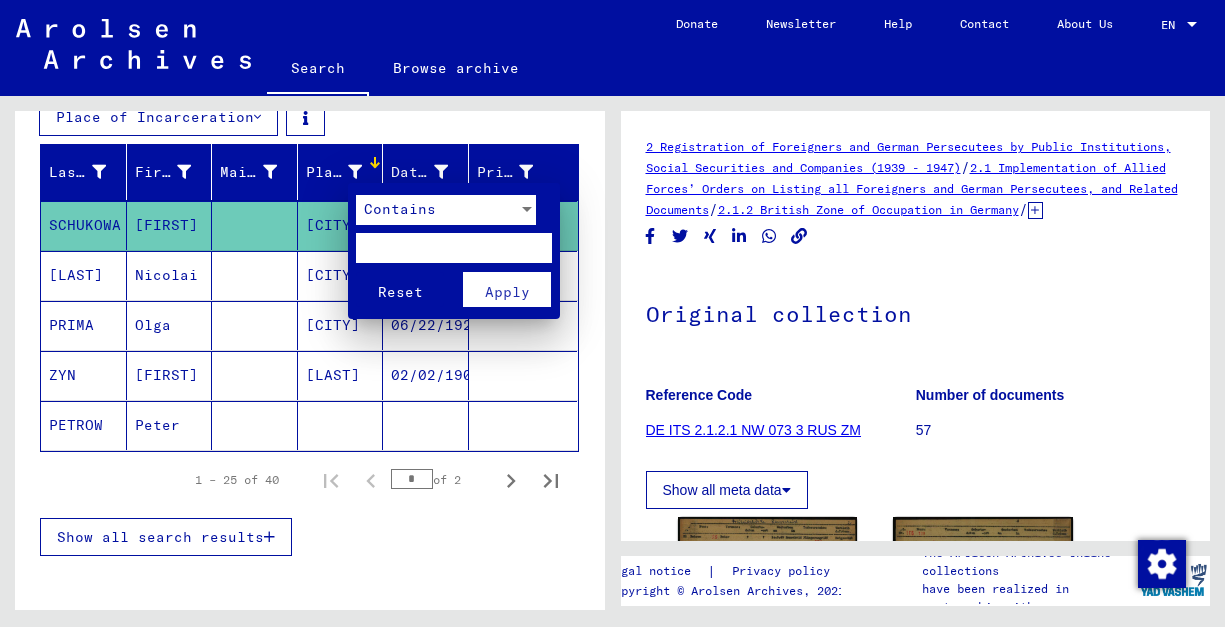 click at bounding box center [454, 248] 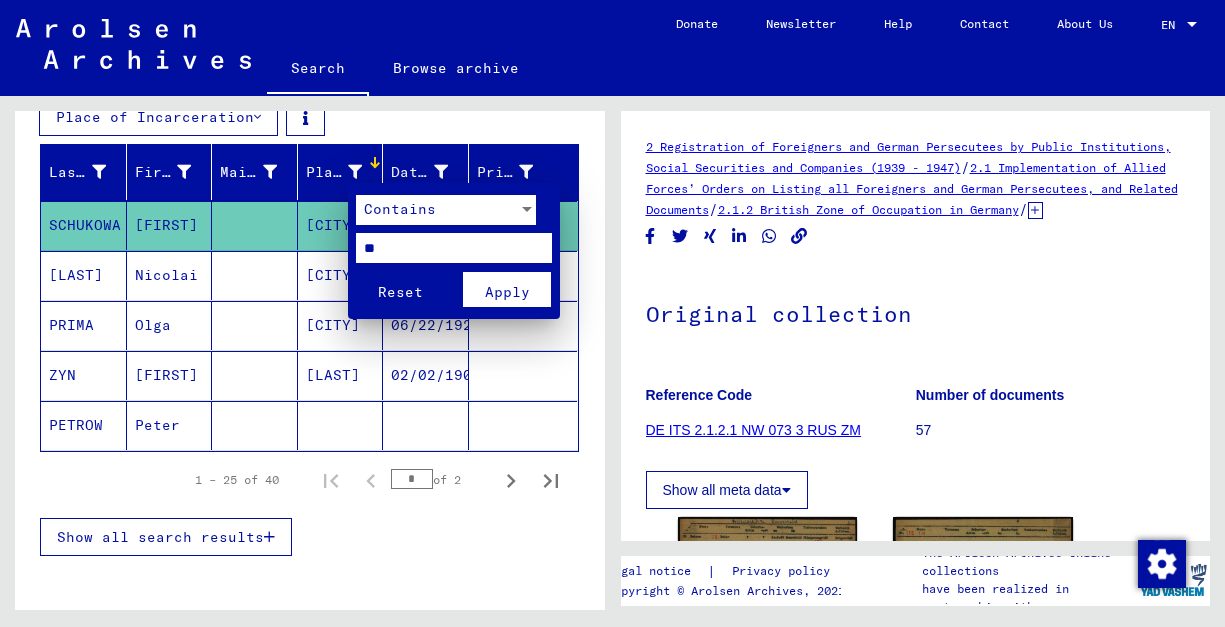type on "**" 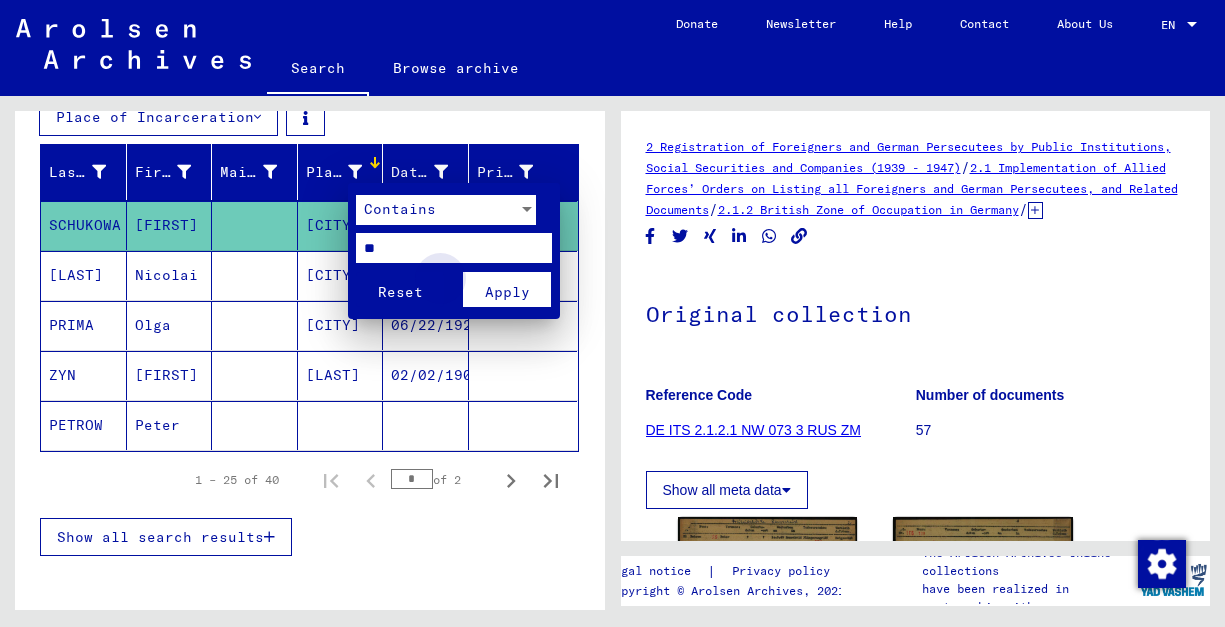 click on "Apply" at bounding box center (507, 292) 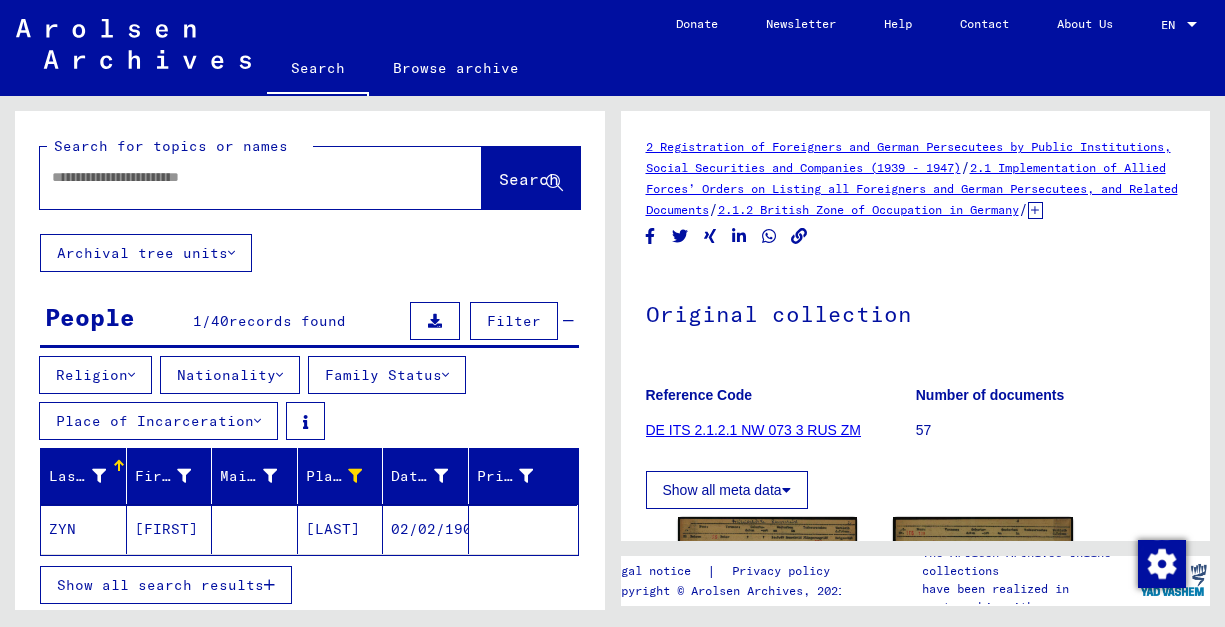 scroll, scrollTop: 0, scrollLeft: 0, axis: both 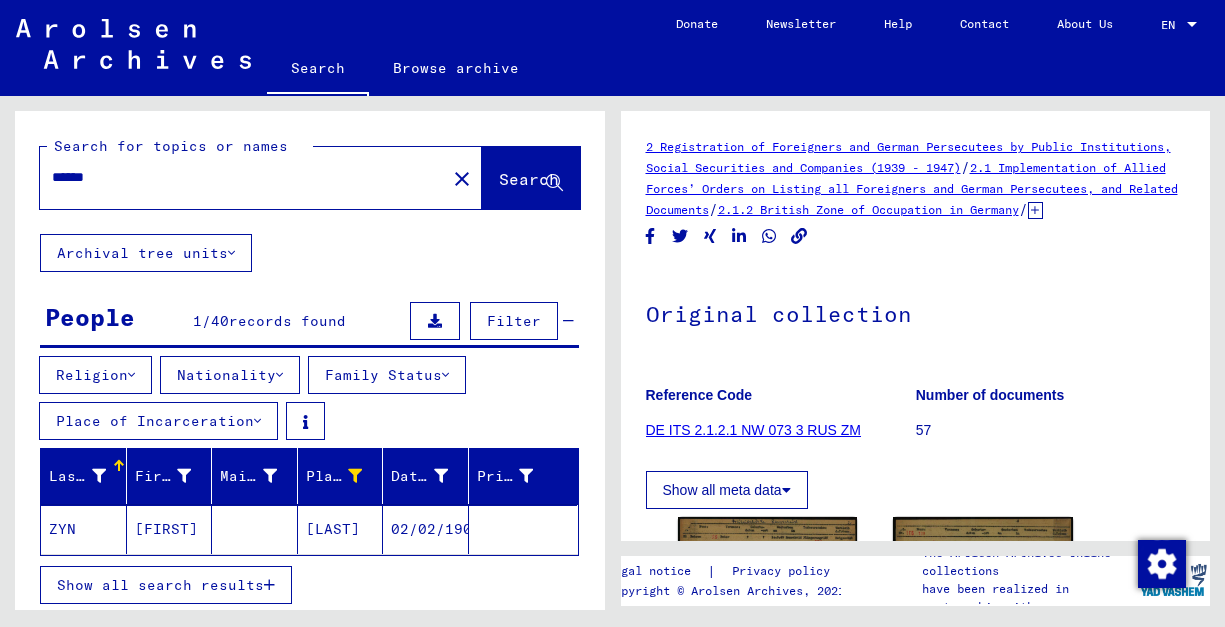 type on "******" 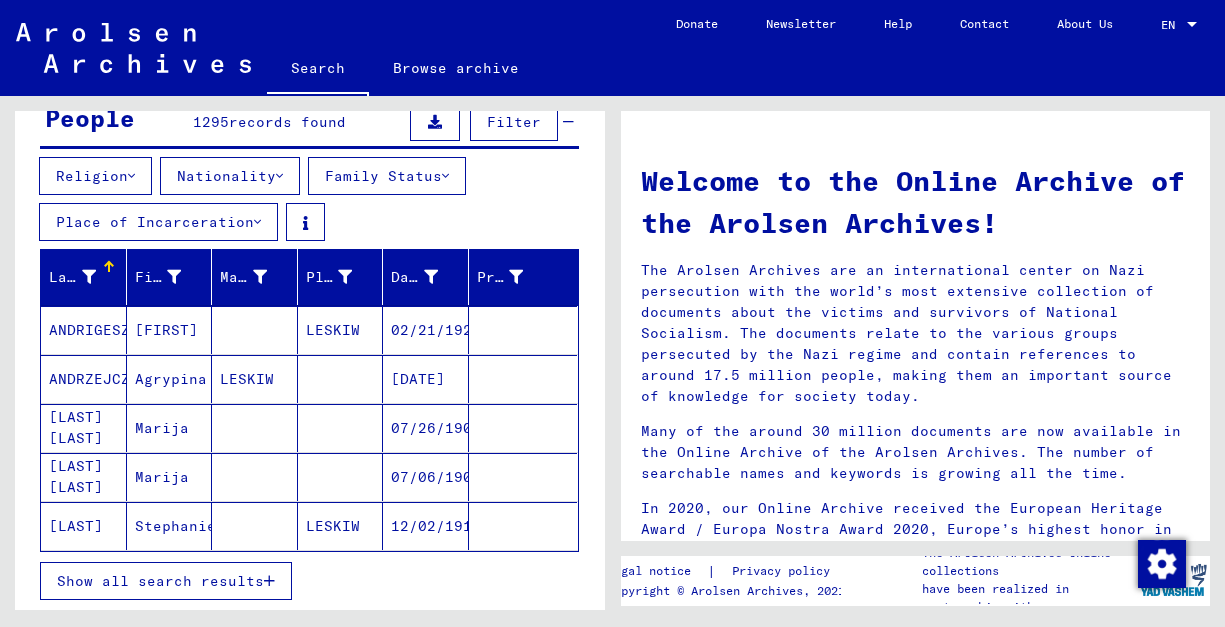 scroll, scrollTop: 207, scrollLeft: 0, axis: vertical 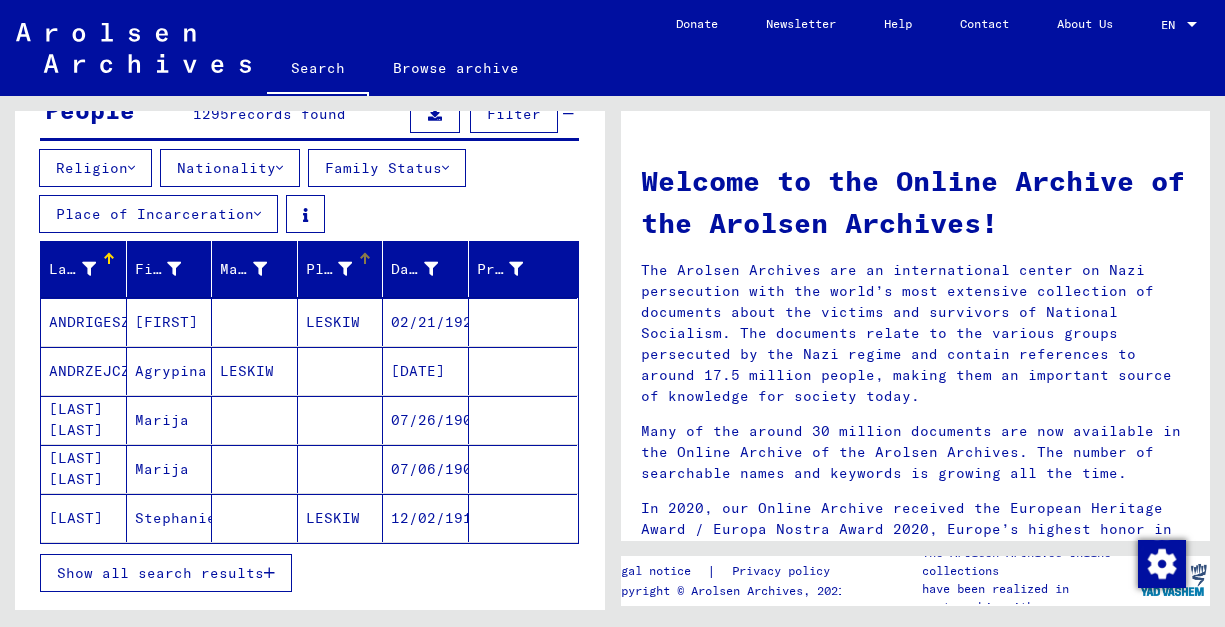 click at bounding box center (345, 269) 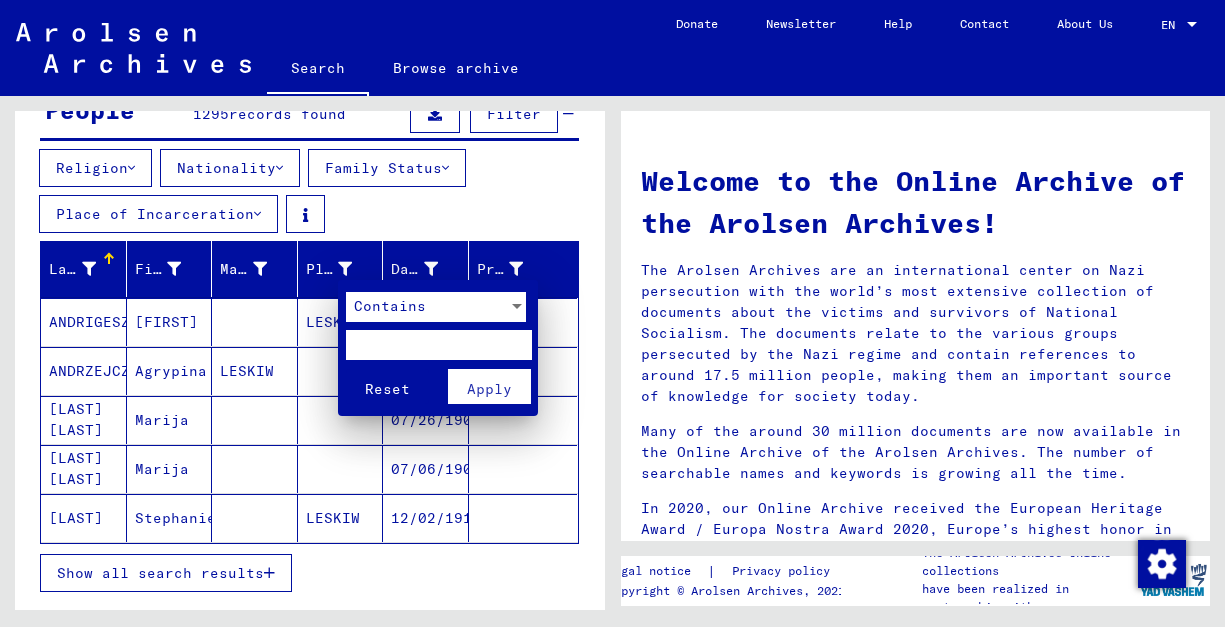 click at bounding box center (438, 345) 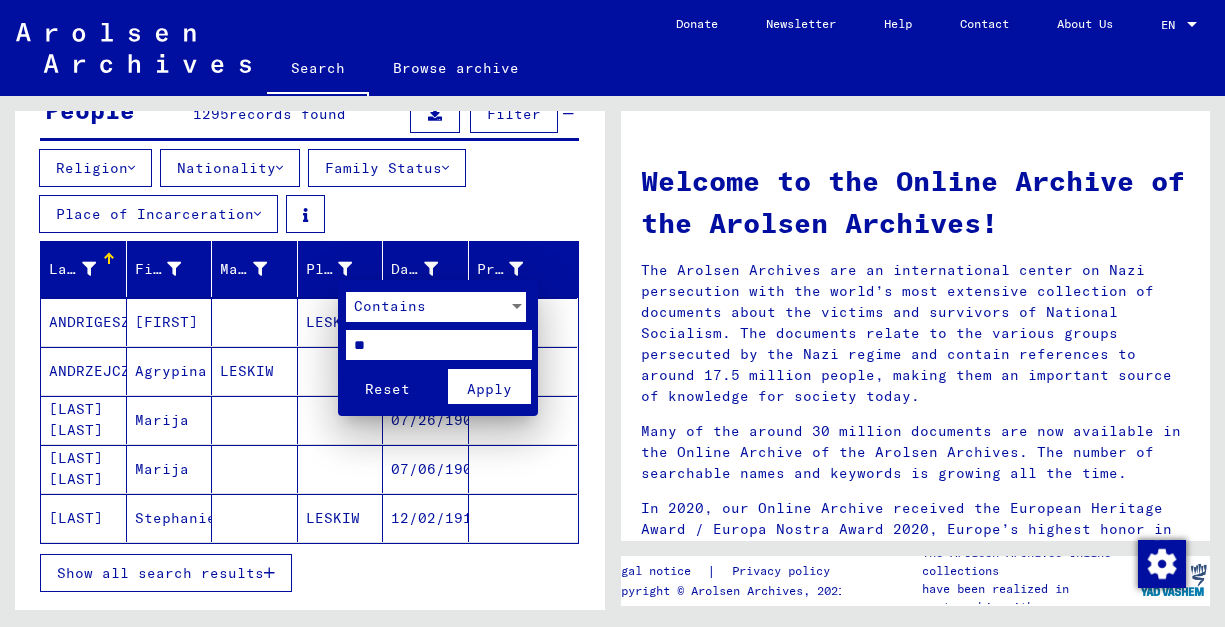 type on "**" 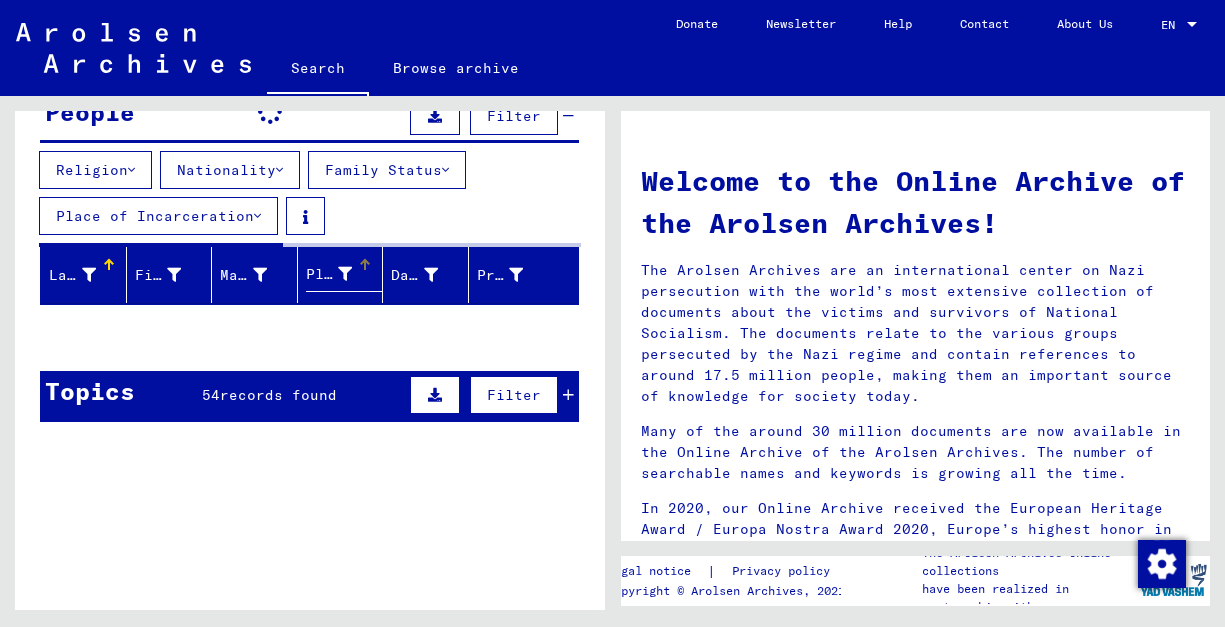 click on "Place of Birth" at bounding box center [344, 275] 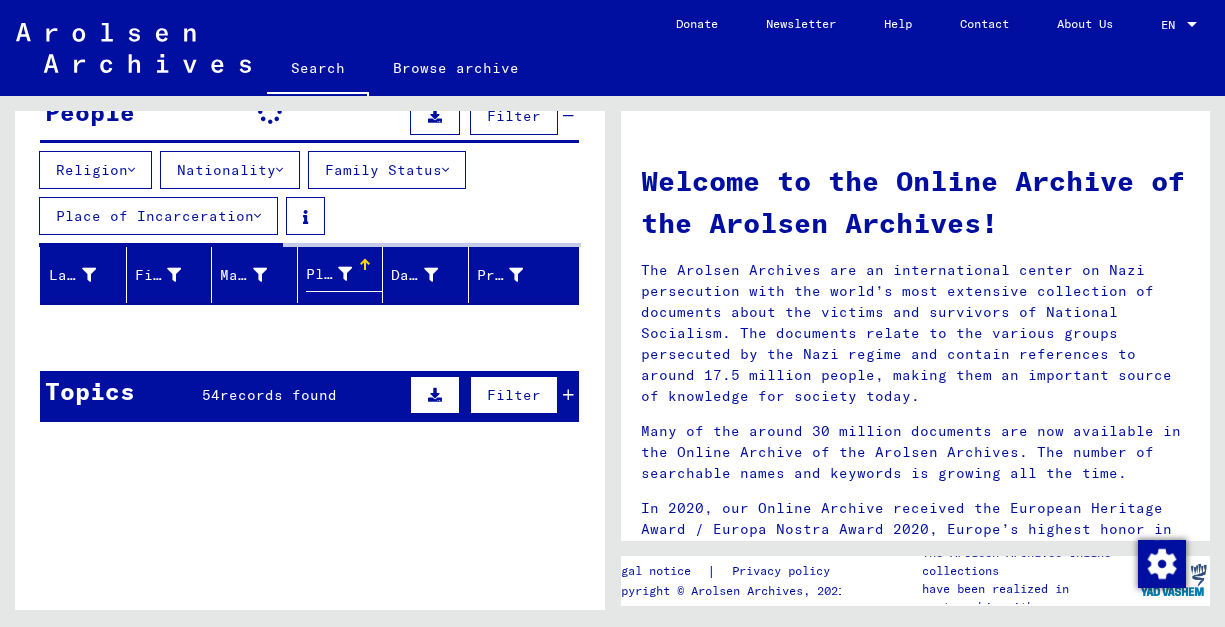 click on "Place of Birth" at bounding box center (344, 275) 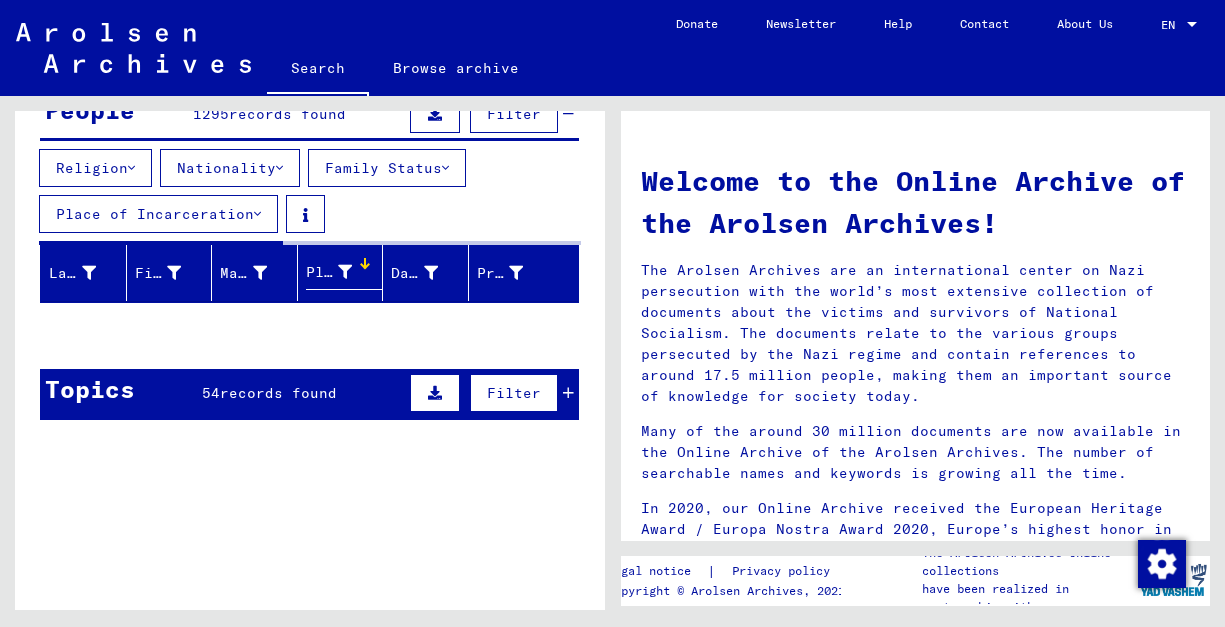 click on "Place of Birth" at bounding box center [329, 272] 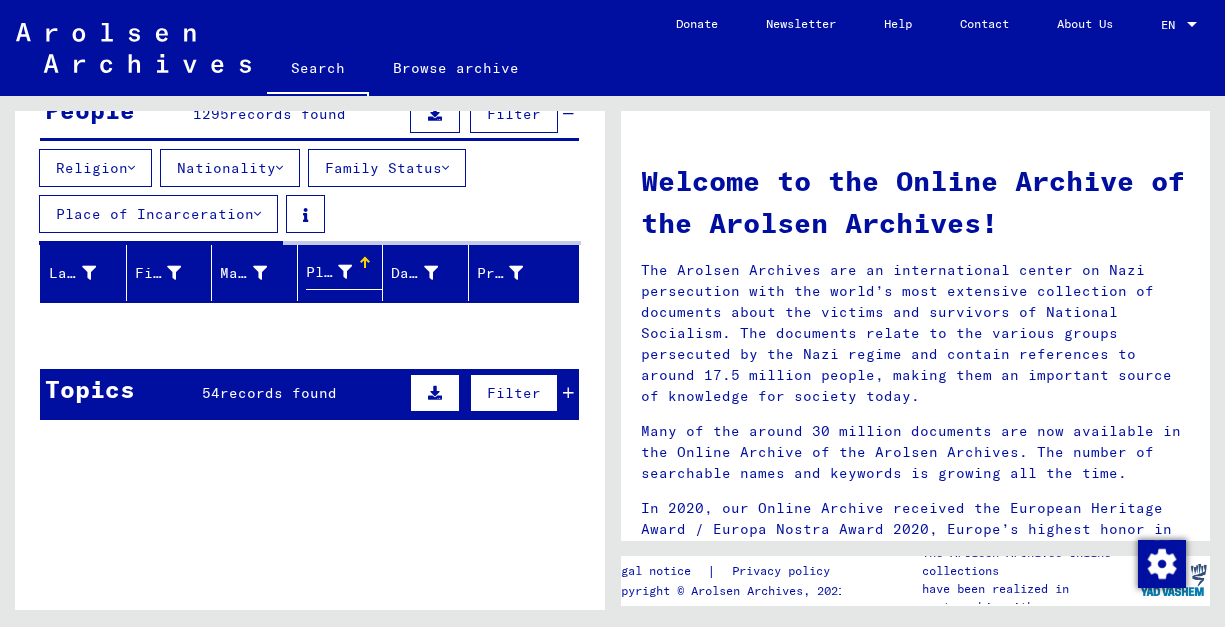 click on "Place of Birth" at bounding box center (329, 272) 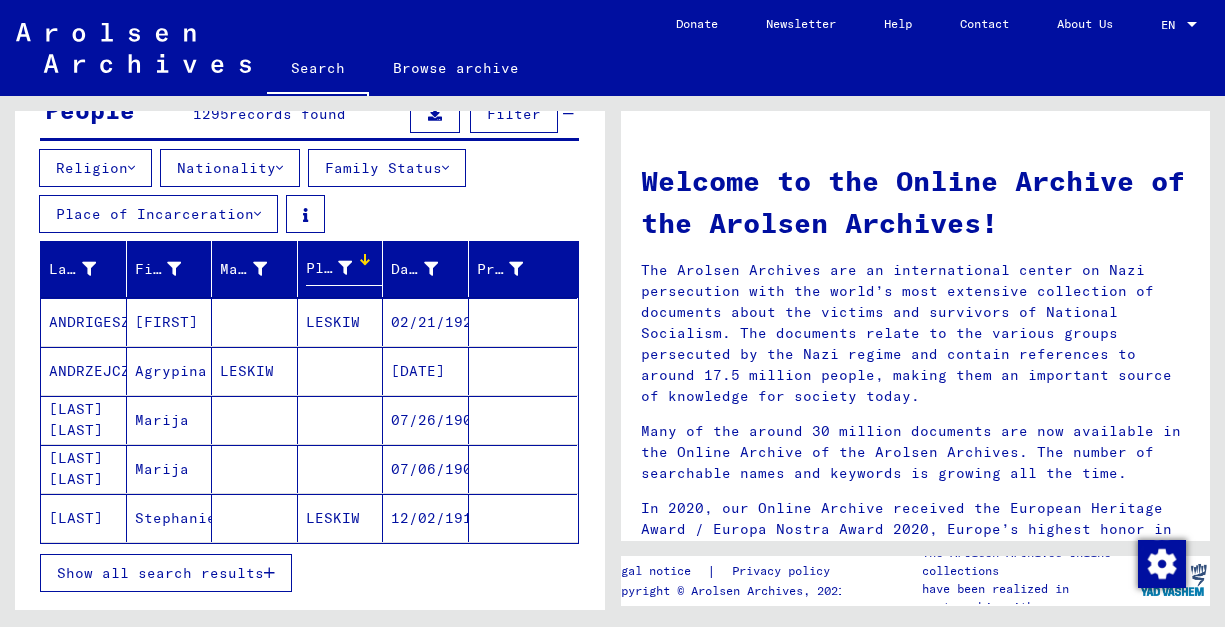 drag, startPoint x: 378, startPoint y: 221, endPoint x: 362, endPoint y: 257, distance: 39.39543 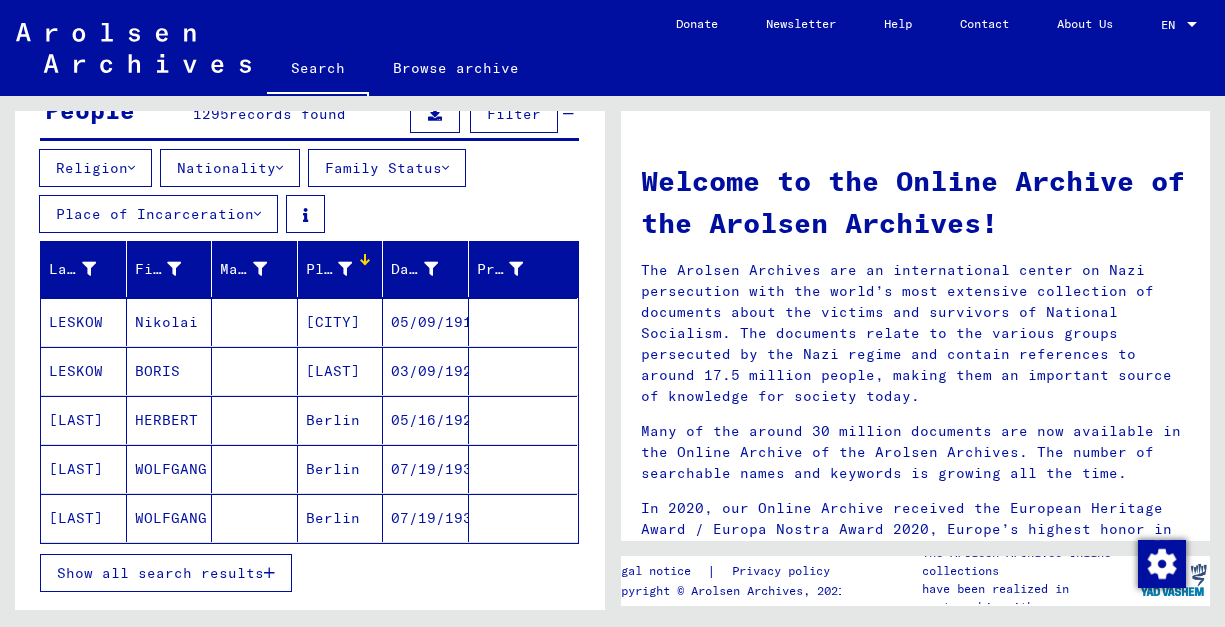 click on "Place of Birth" at bounding box center [329, 269] 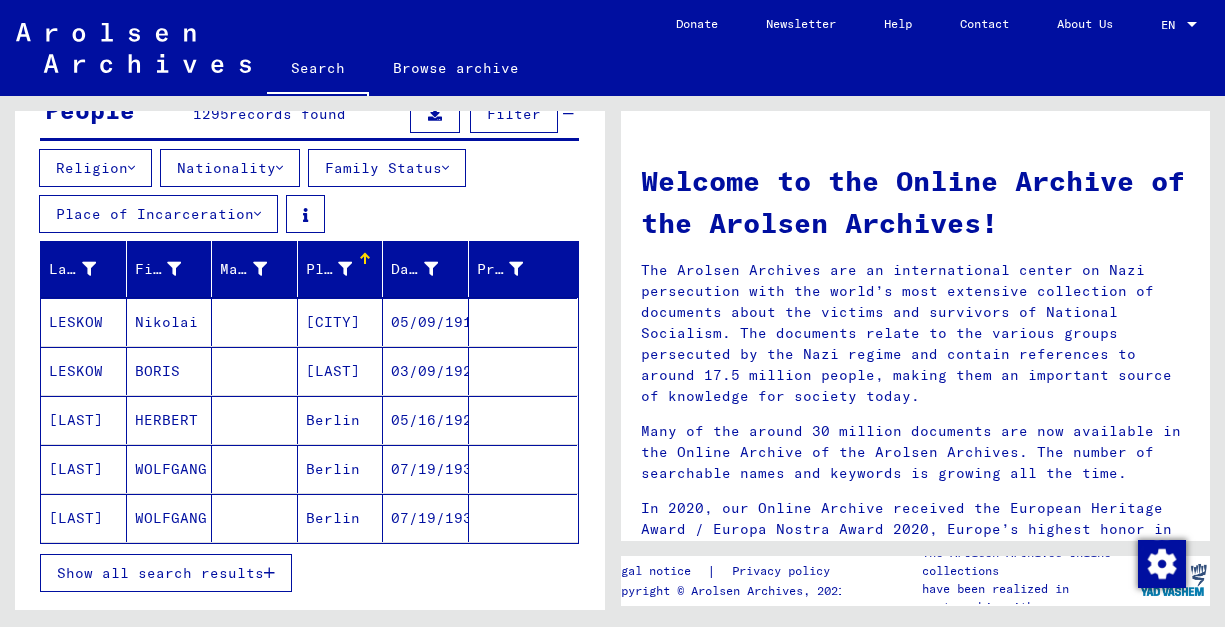 click on "Place of Birth" at bounding box center [329, 269] 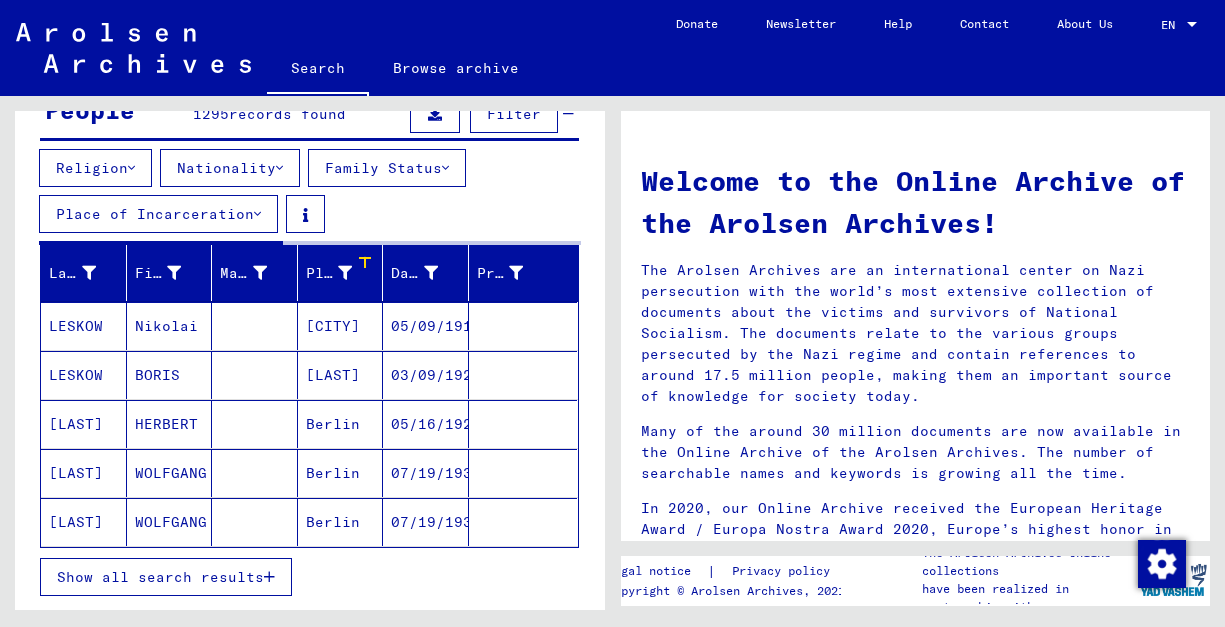 click on "Place of Birth" at bounding box center [329, 273] 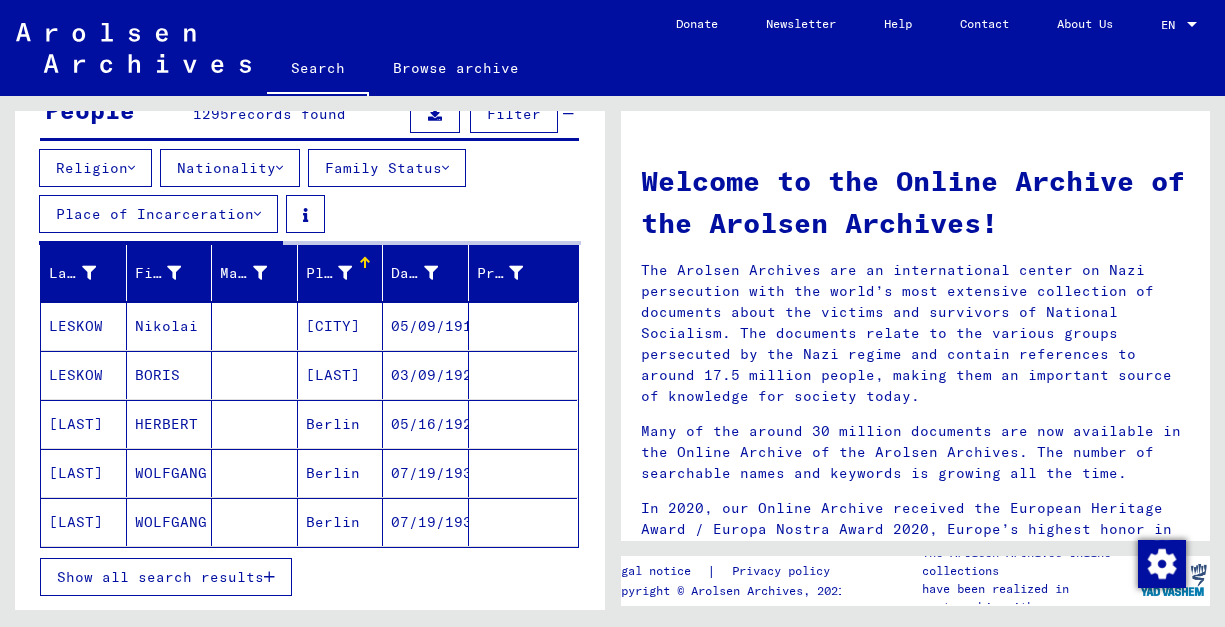 click at bounding box center [345, 273] 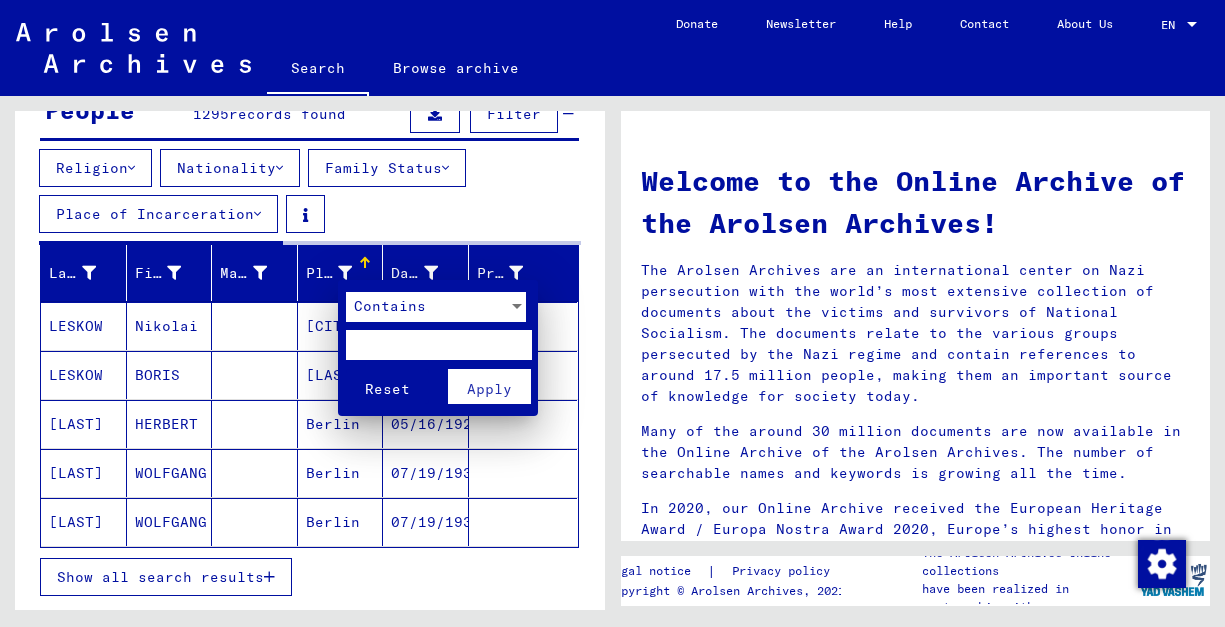 click at bounding box center (438, 345) 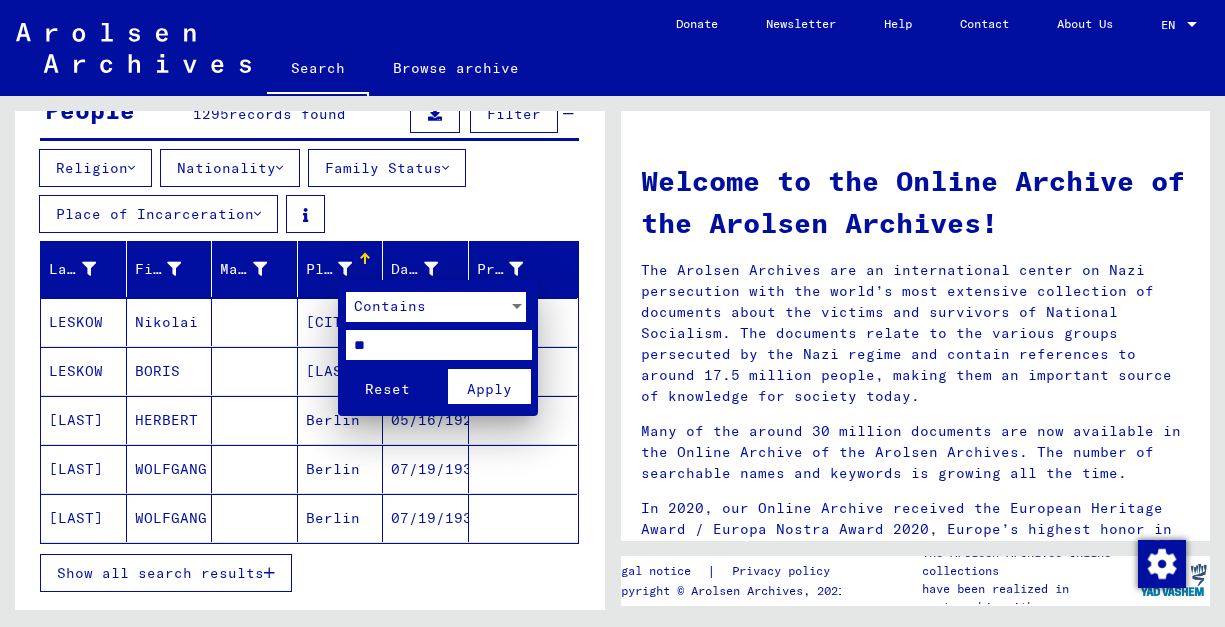 type on "**" 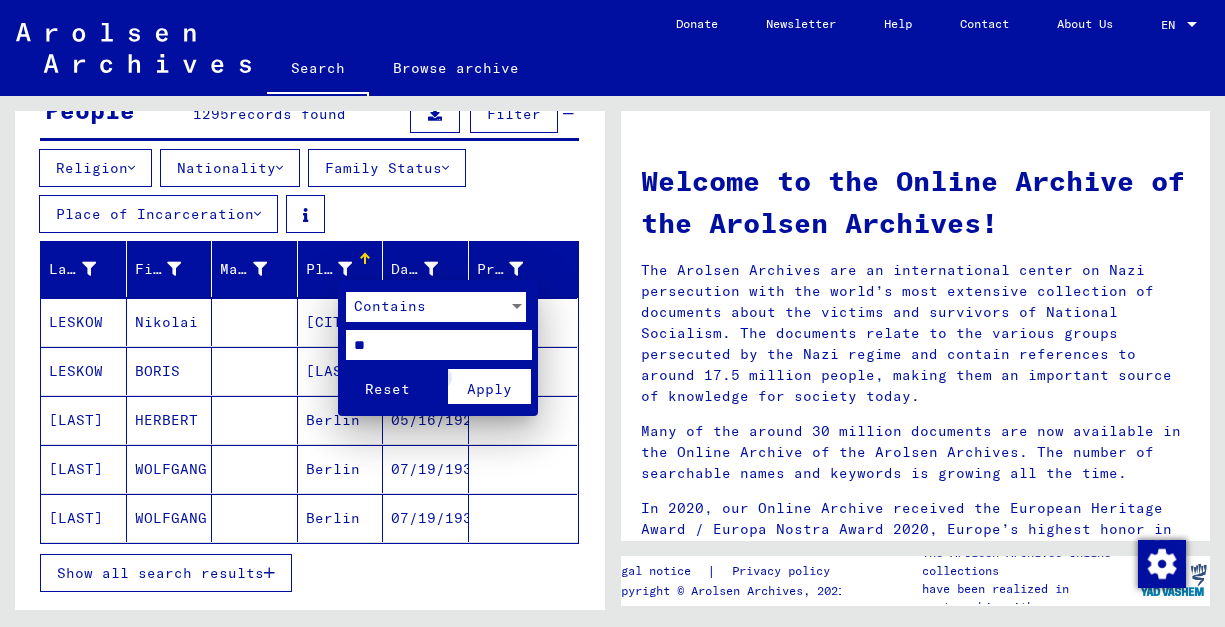 click on "Apply" at bounding box center [489, 389] 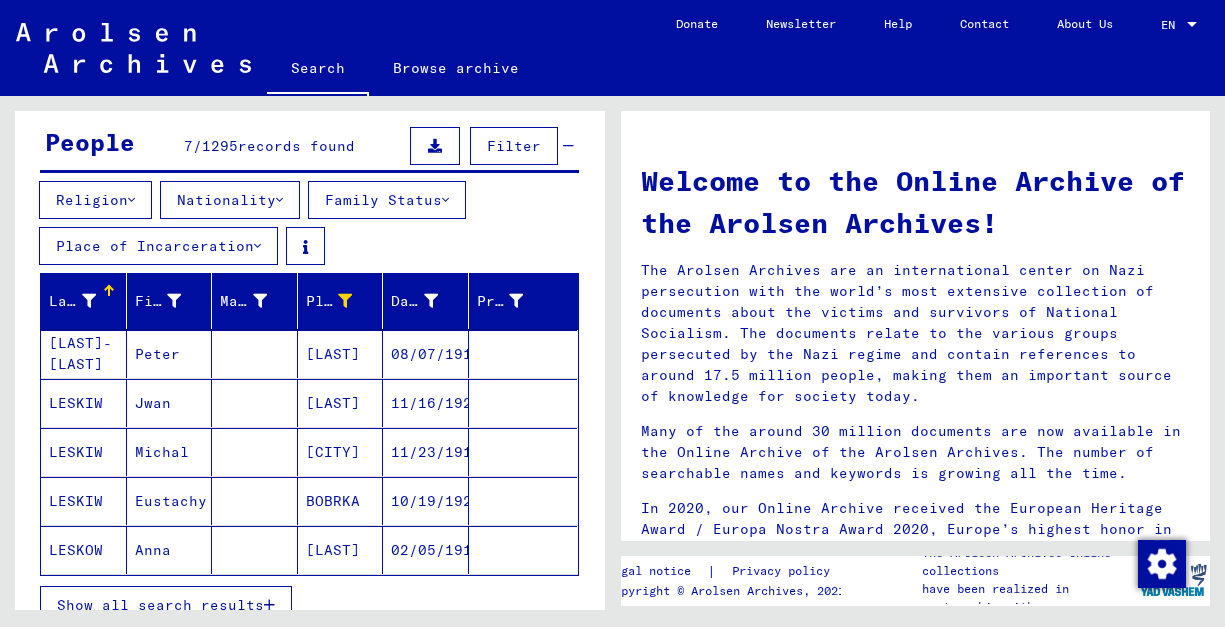 scroll, scrollTop: 179, scrollLeft: 0, axis: vertical 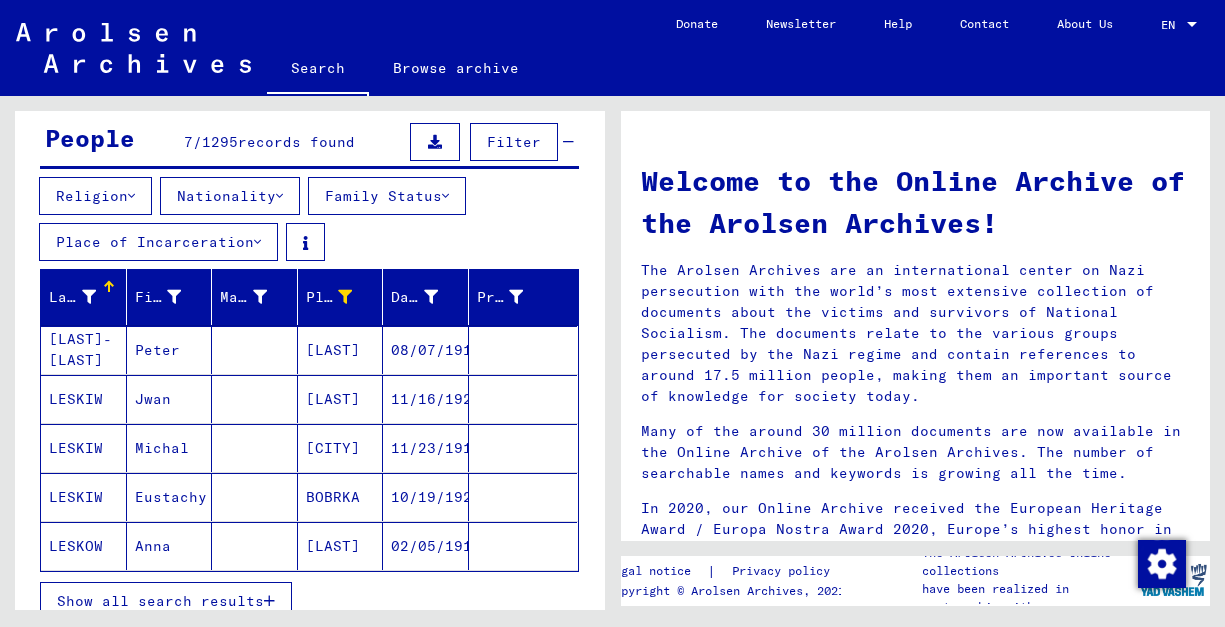 click on "LESKIW" at bounding box center (84, 448) 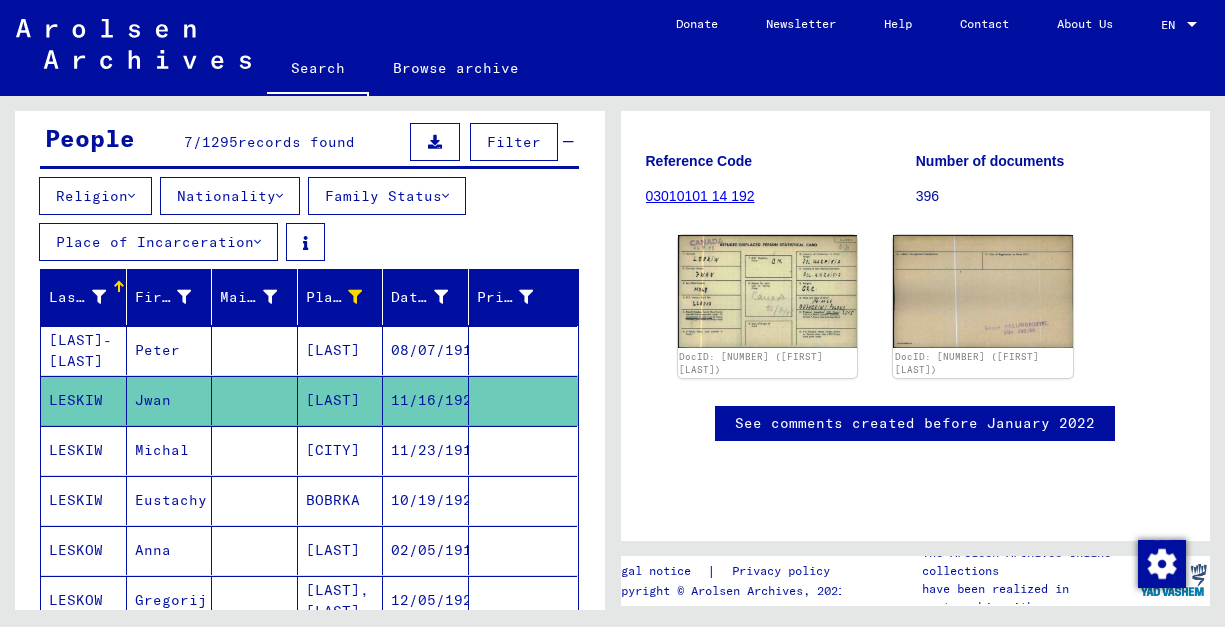 scroll, scrollTop: 255, scrollLeft: 0, axis: vertical 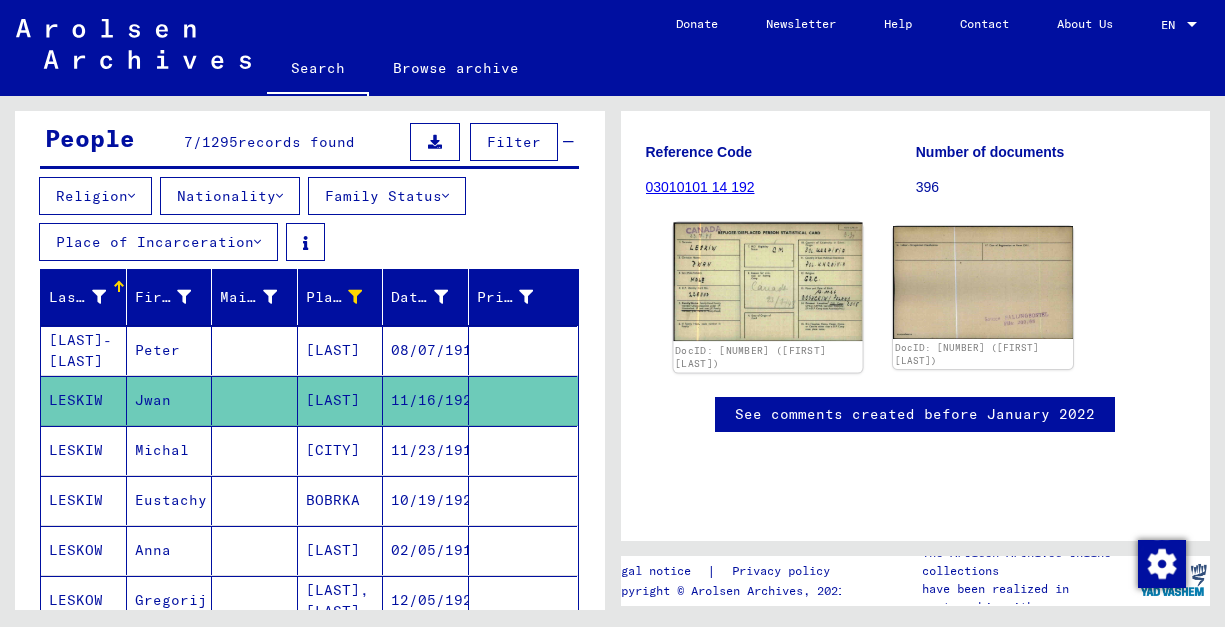 click 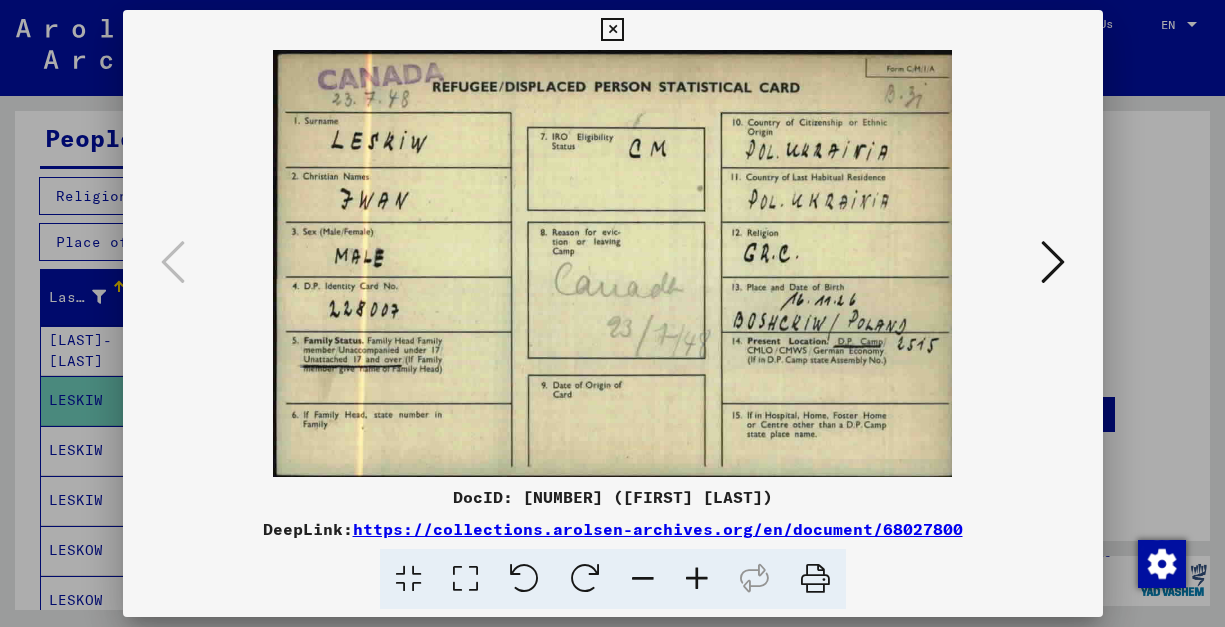 click at bounding box center (612, 30) 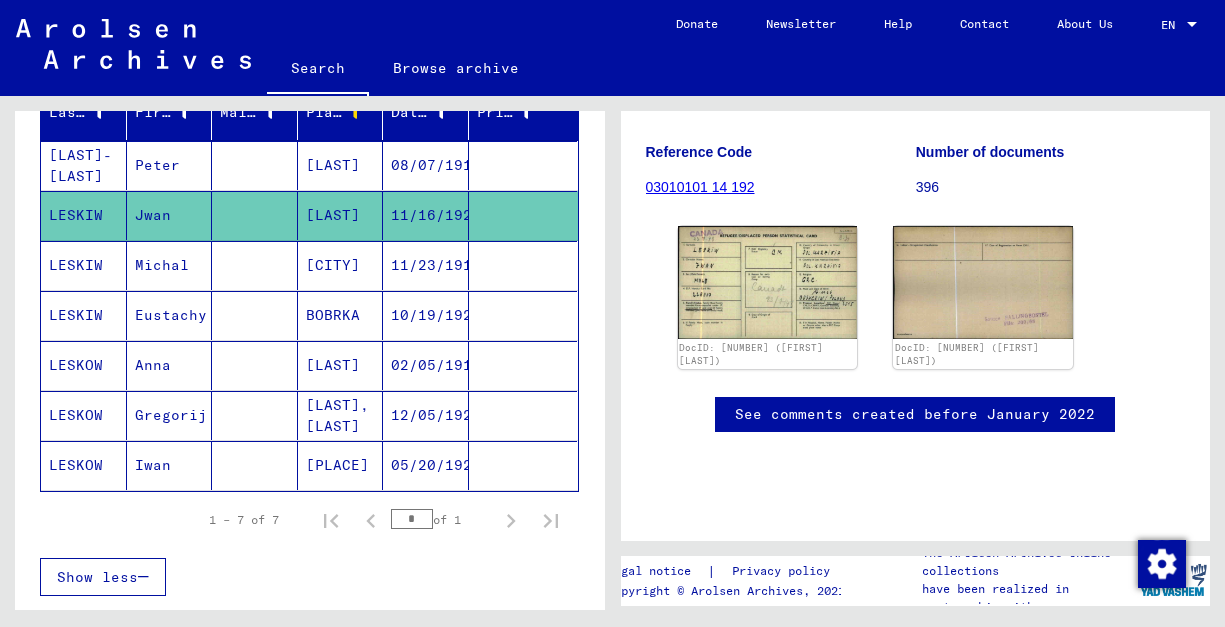 scroll, scrollTop: 379, scrollLeft: 0, axis: vertical 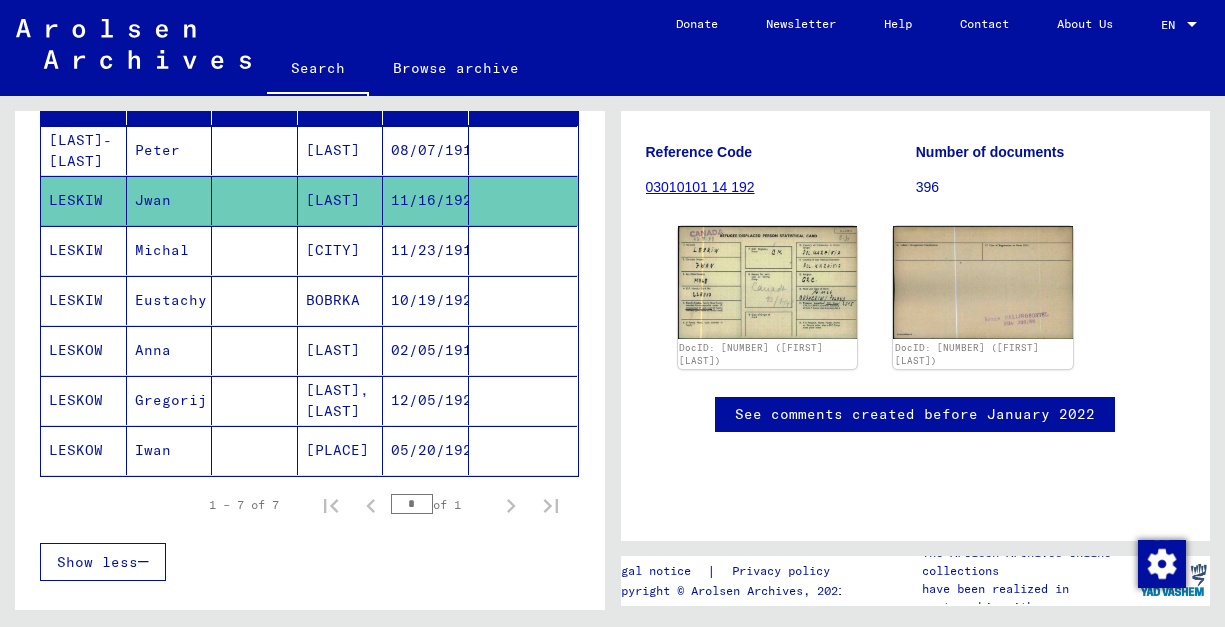 click on "[PLACE]" 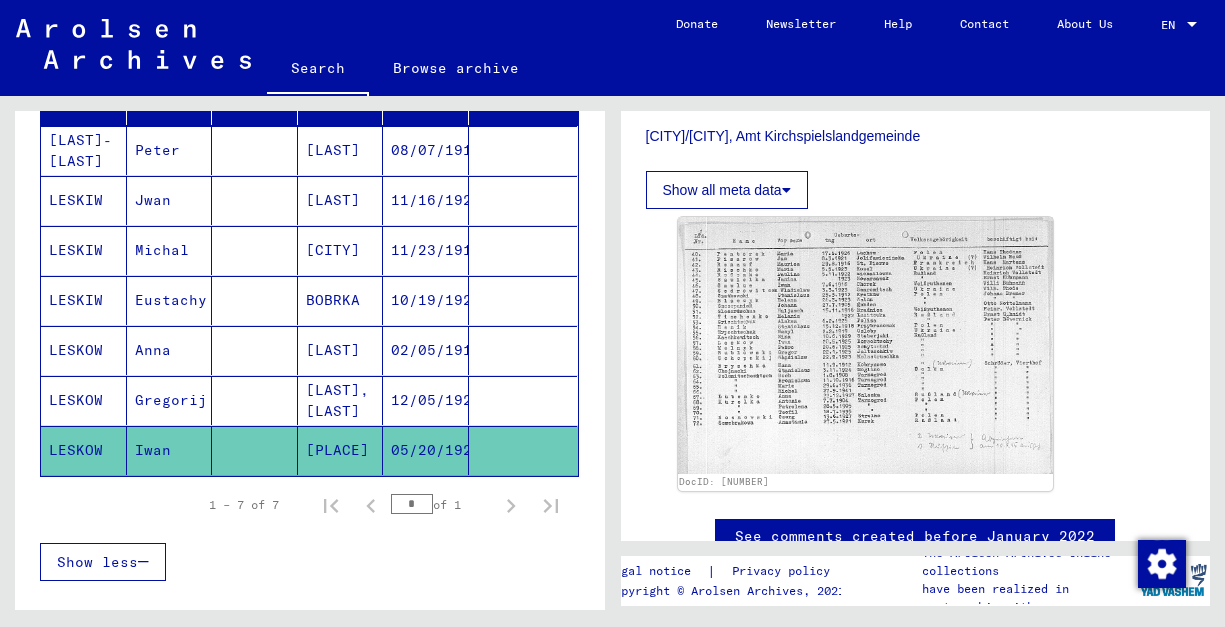 scroll, scrollTop: 615, scrollLeft: 0, axis: vertical 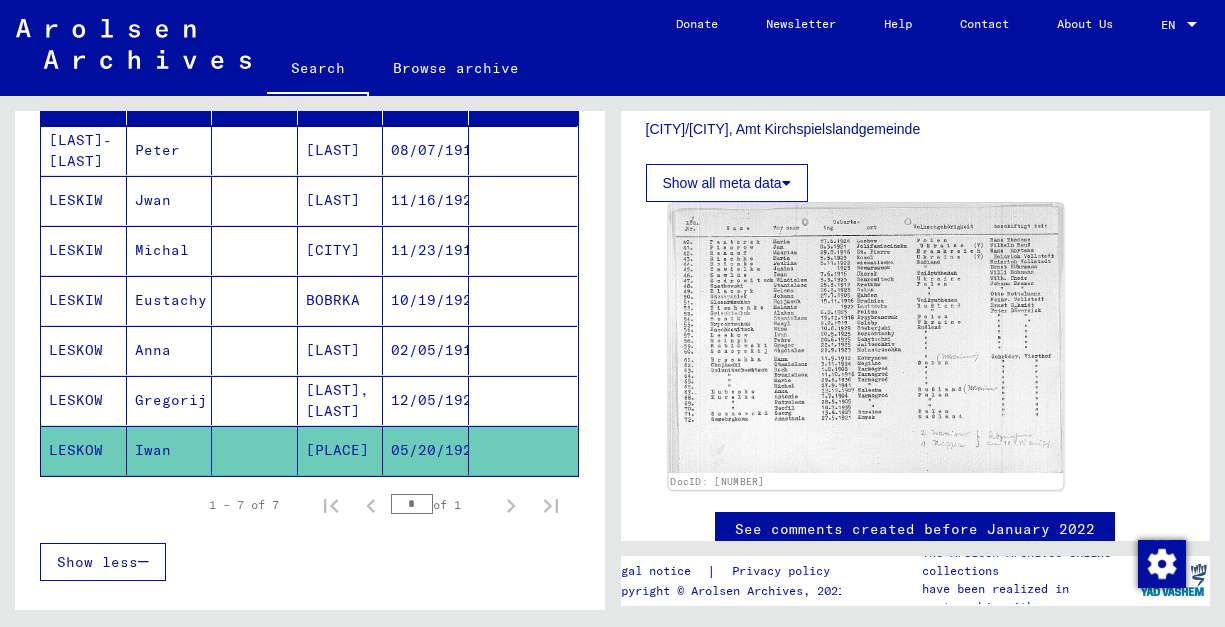 click 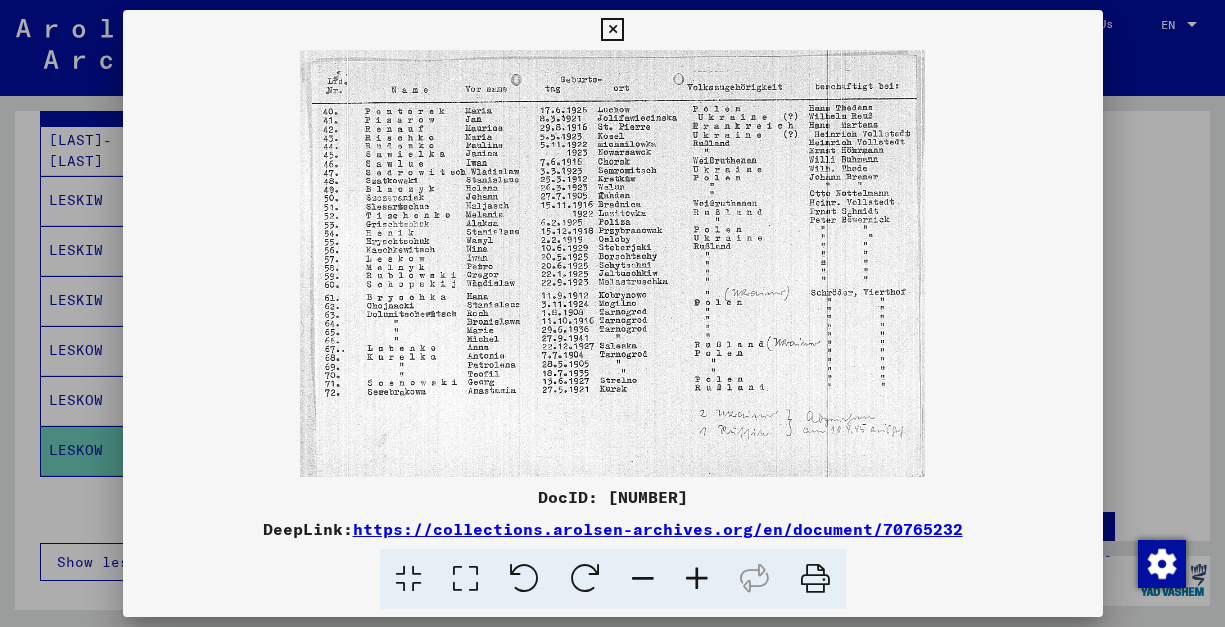 click at bounding box center [612, 30] 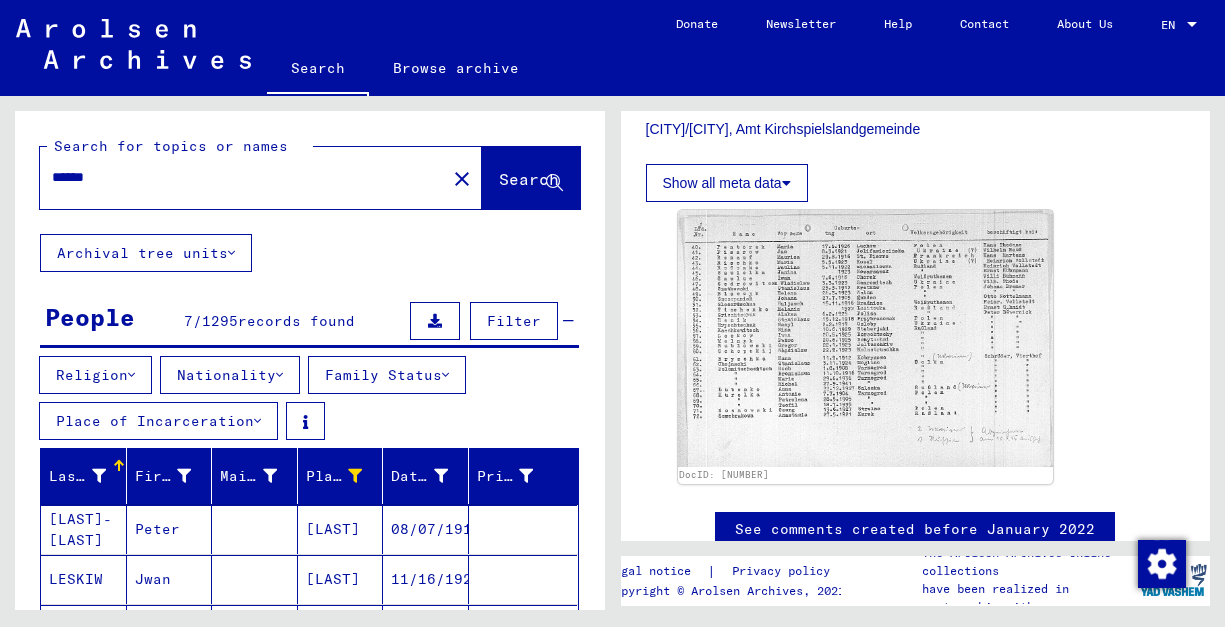 scroll, scrollTop: 0, scrollLeft: 0, axis: both 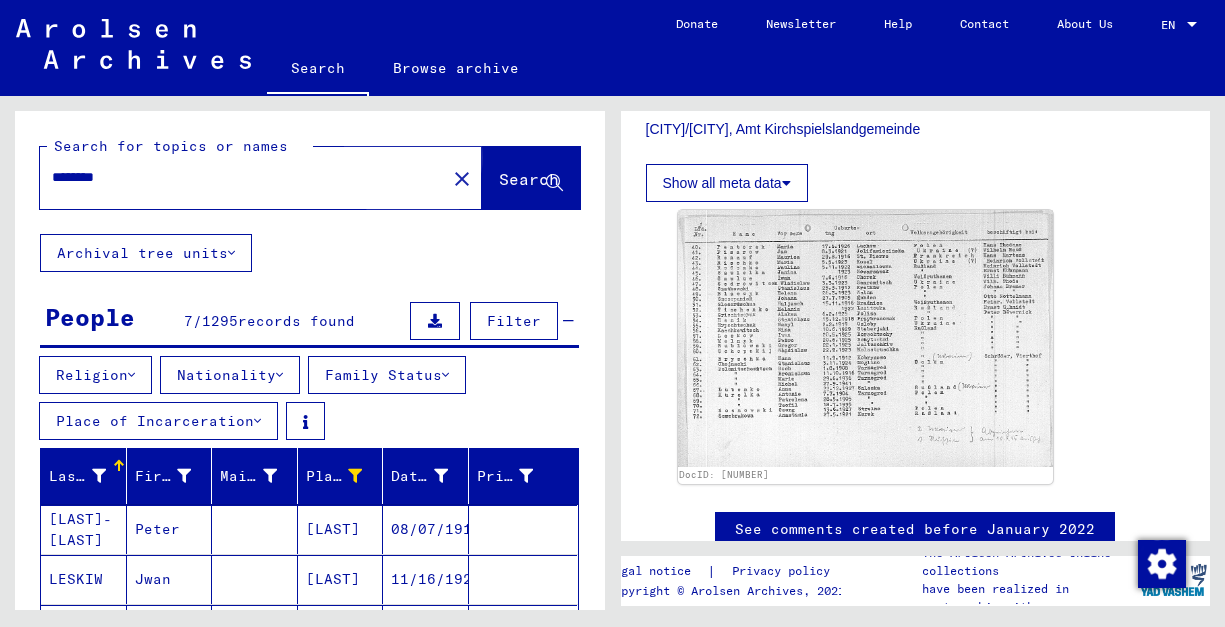 click on "Search" 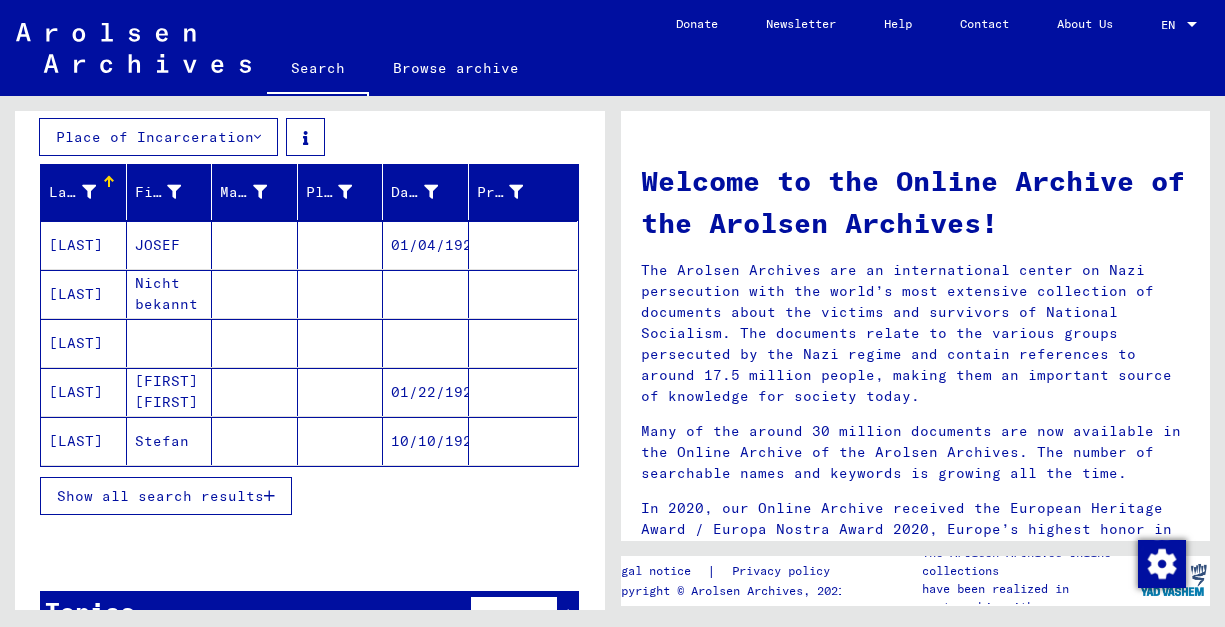 scroll, scrollTop: 300, scrollLeft: 0, axis: vertical 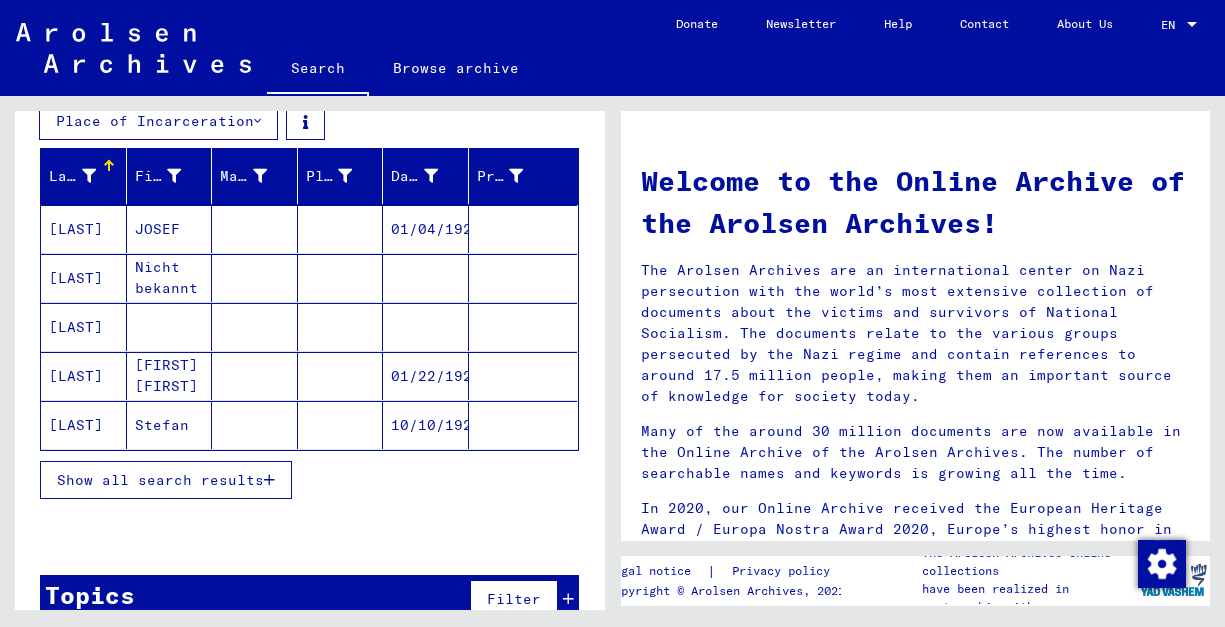 click at bounding box center (269, 480) 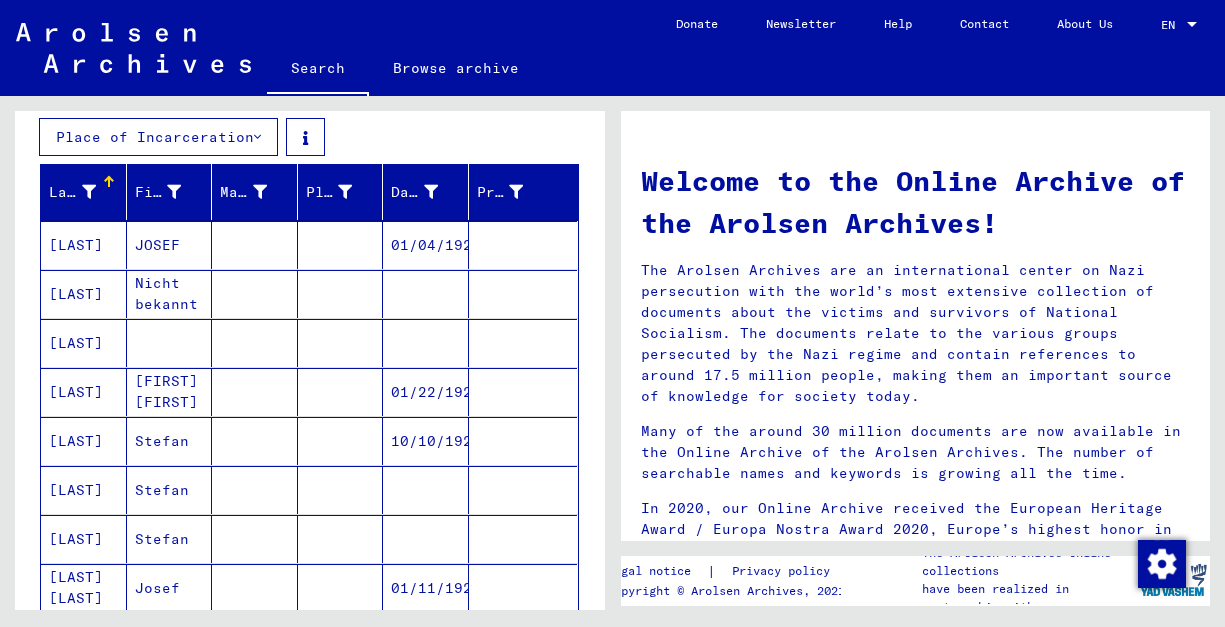 scroll, scrollTop: 277, scrollLeft: 0, axis: vertical 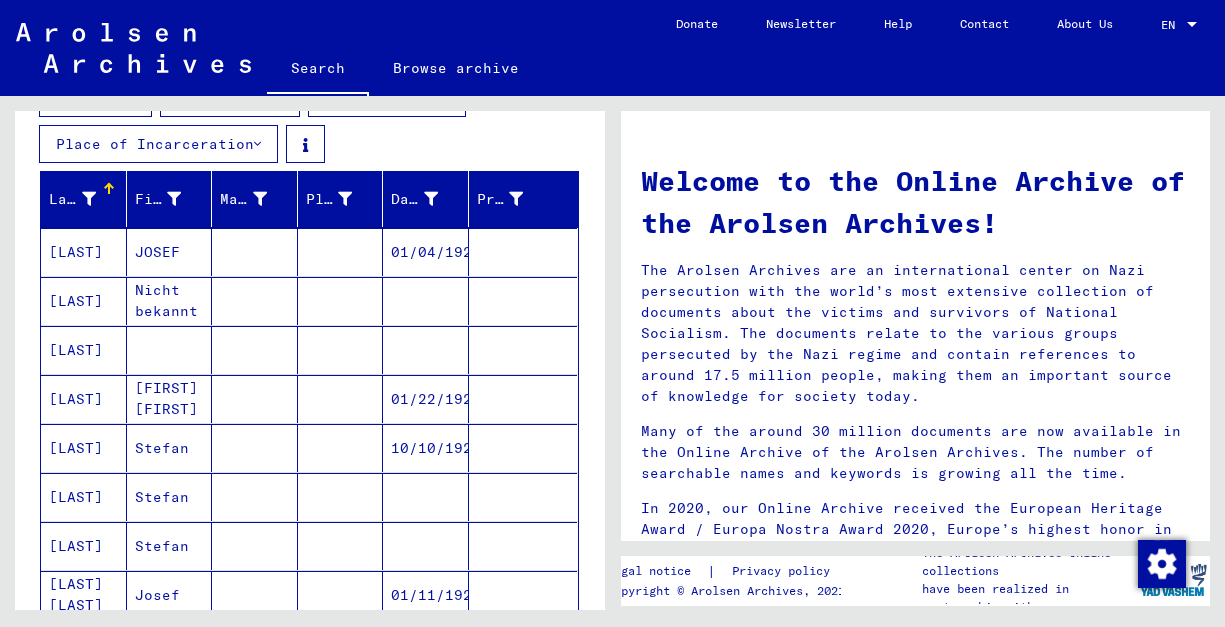 click on "[LAST]" at bounding box center [84, 399] 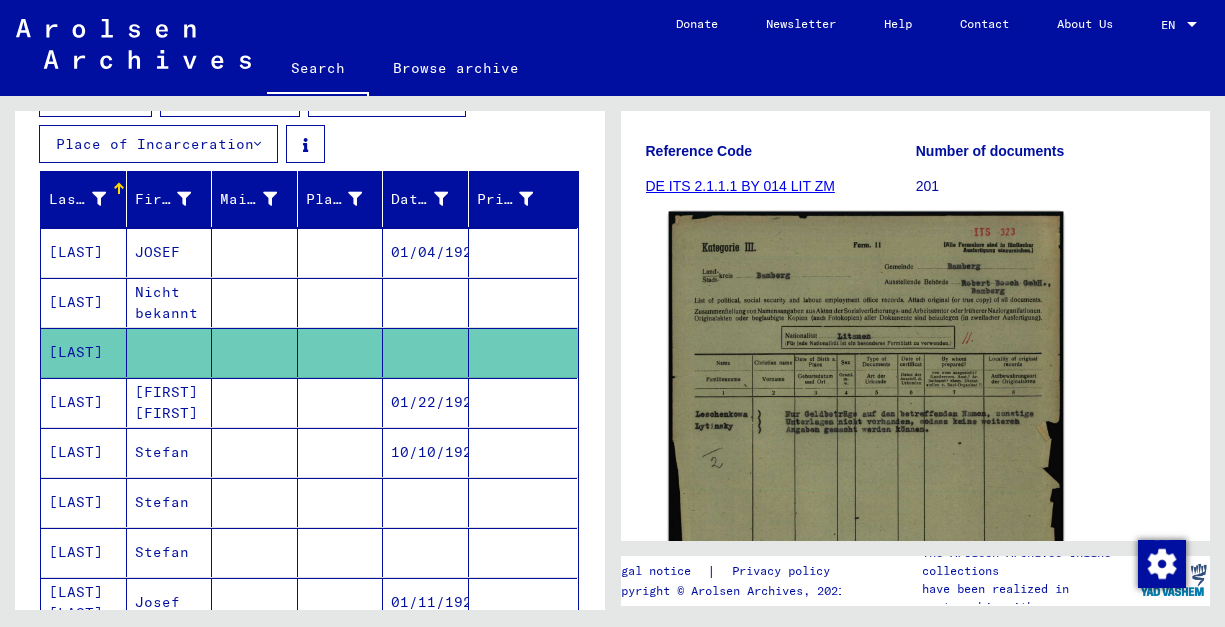 scroll, scrollTop: 292, scrollLeft: 0, axis: vertical 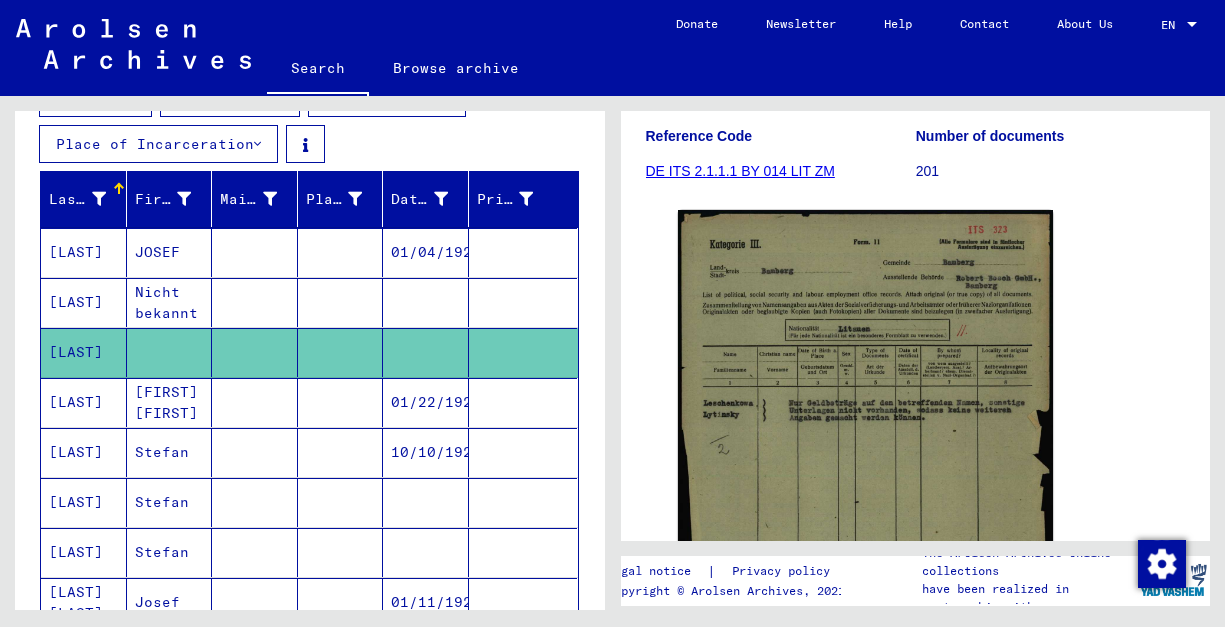 click on "JOSEF" at bounding box center (170, 302) 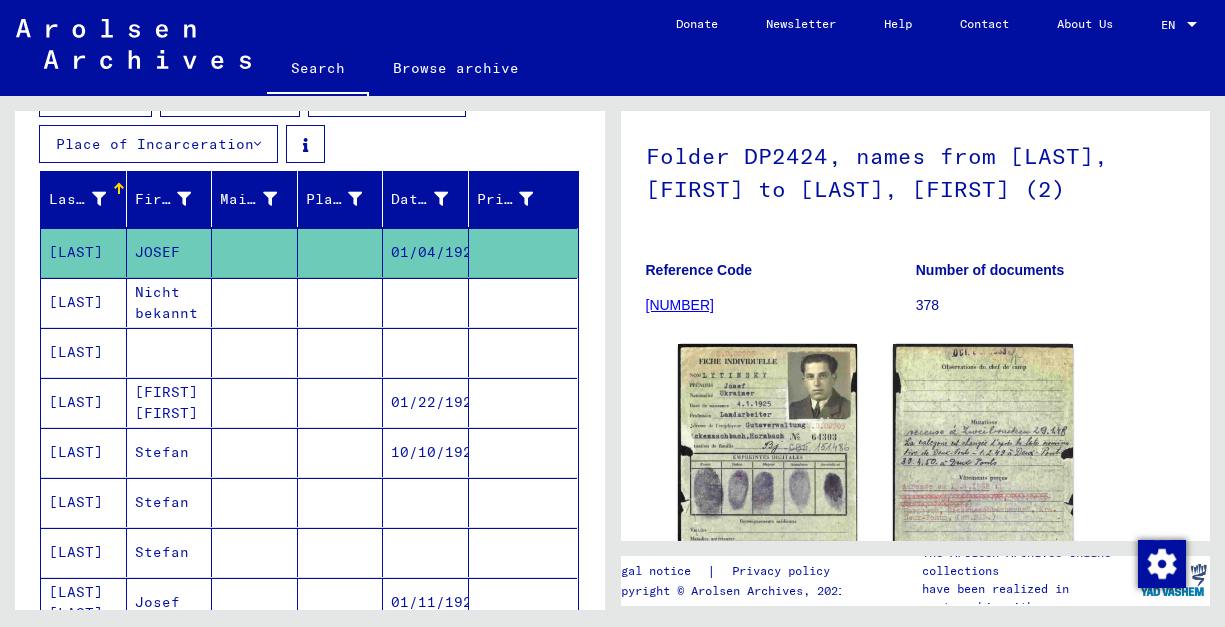 scroll, scrollTop: 153, scrollLeft: 0, axis: vertical 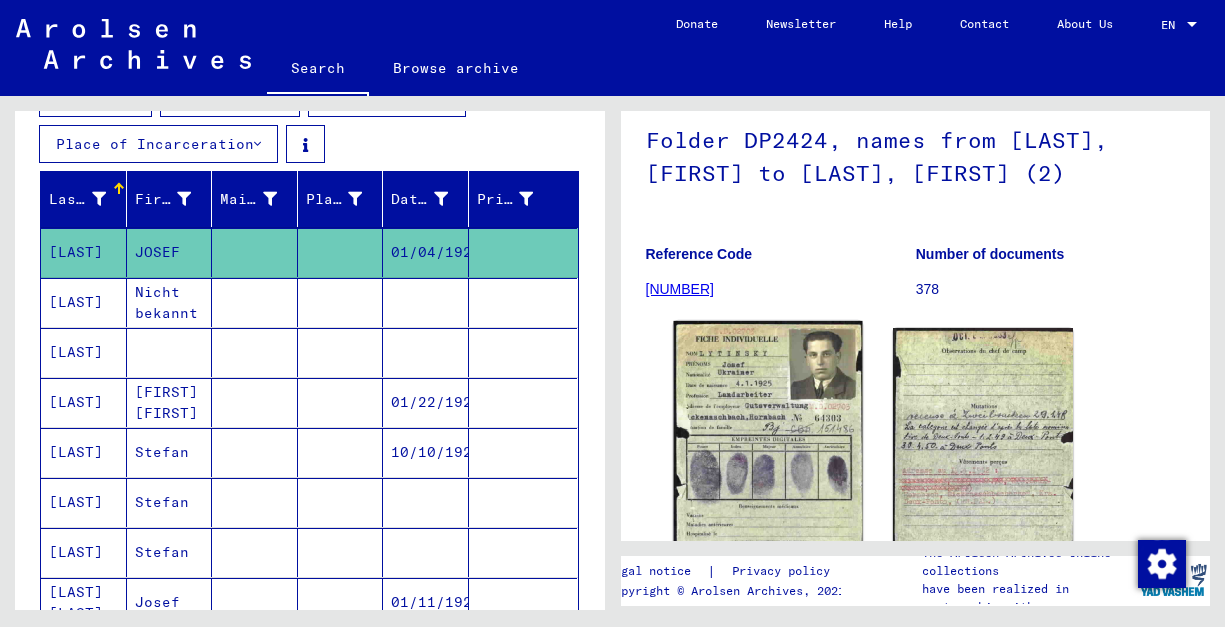 click 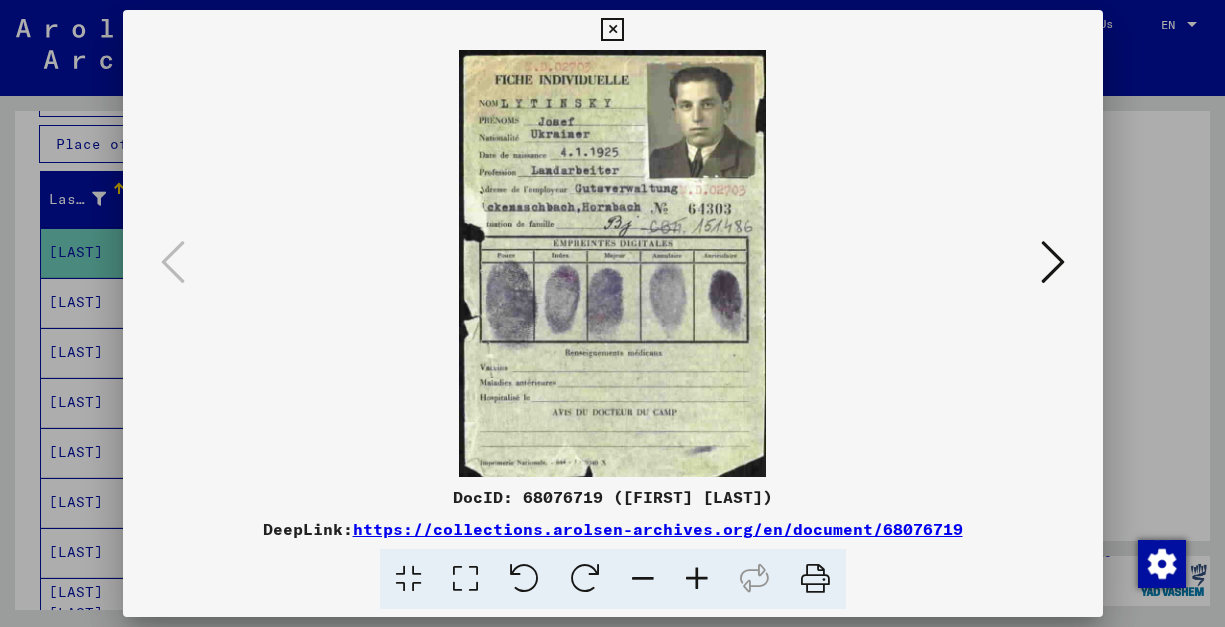 click at bounding box center (697, 579) 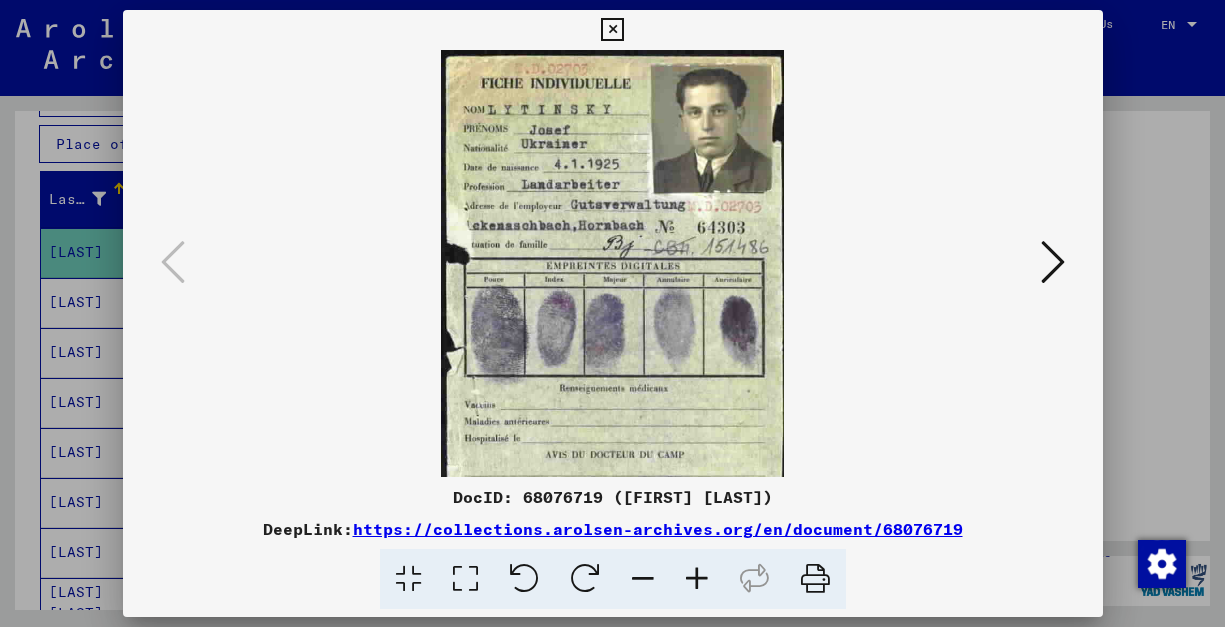 click at bounding box center (697, 579) 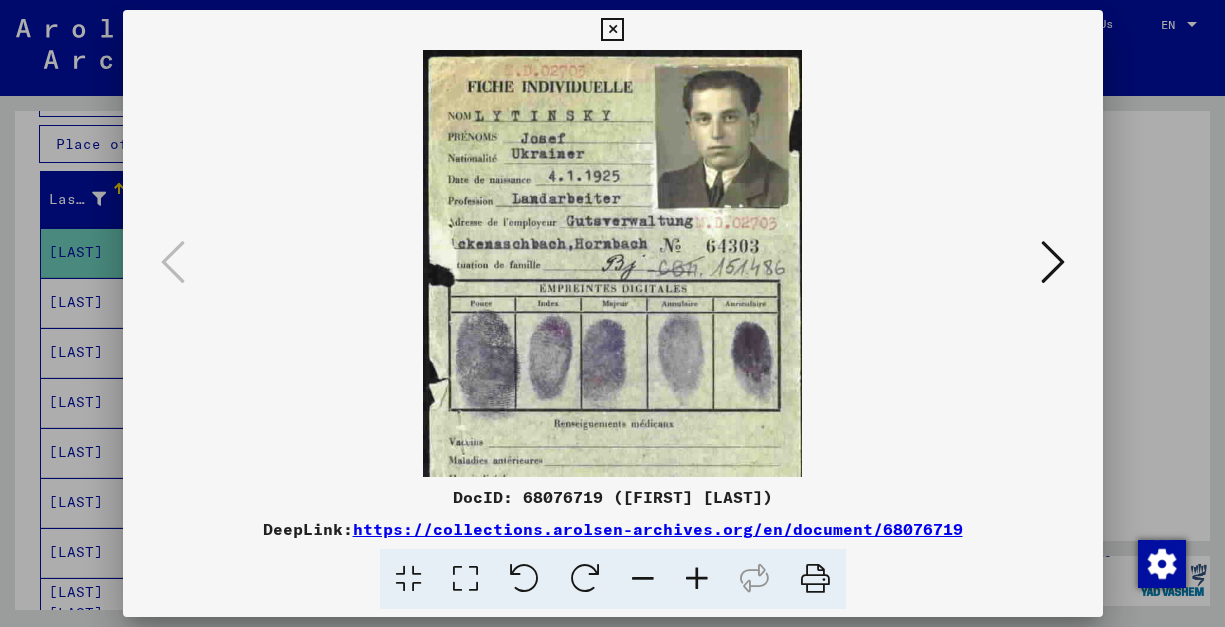 scroll, scrollTop: 0, scrollLeft: 0, axis: both 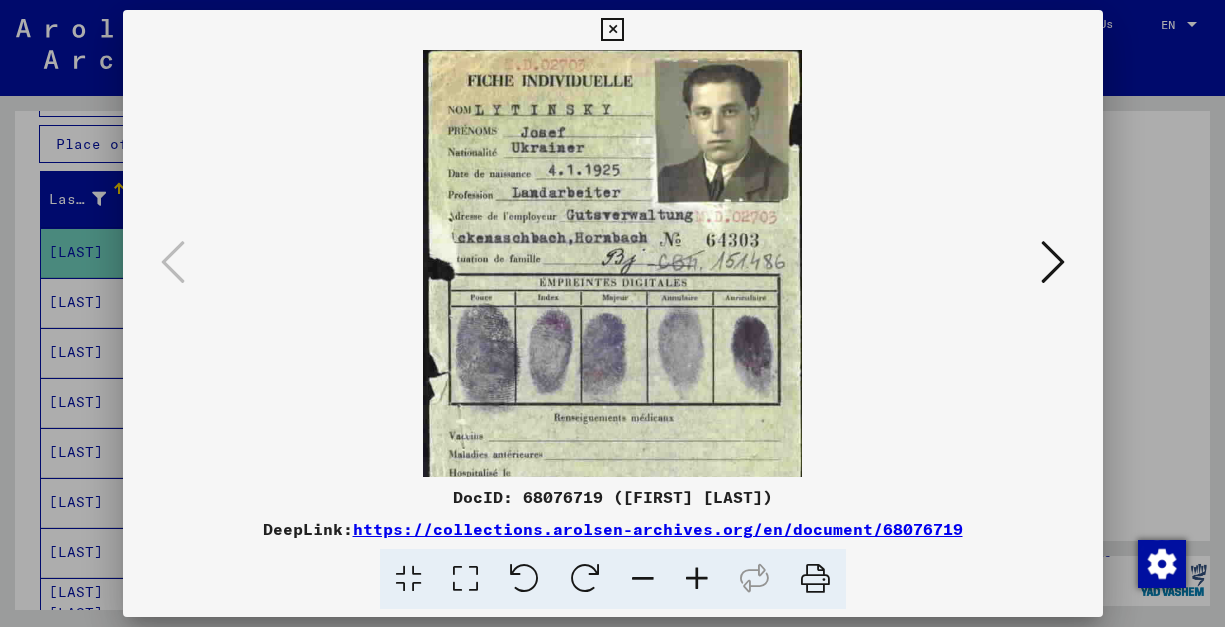 click at bounding box center (643, 579) 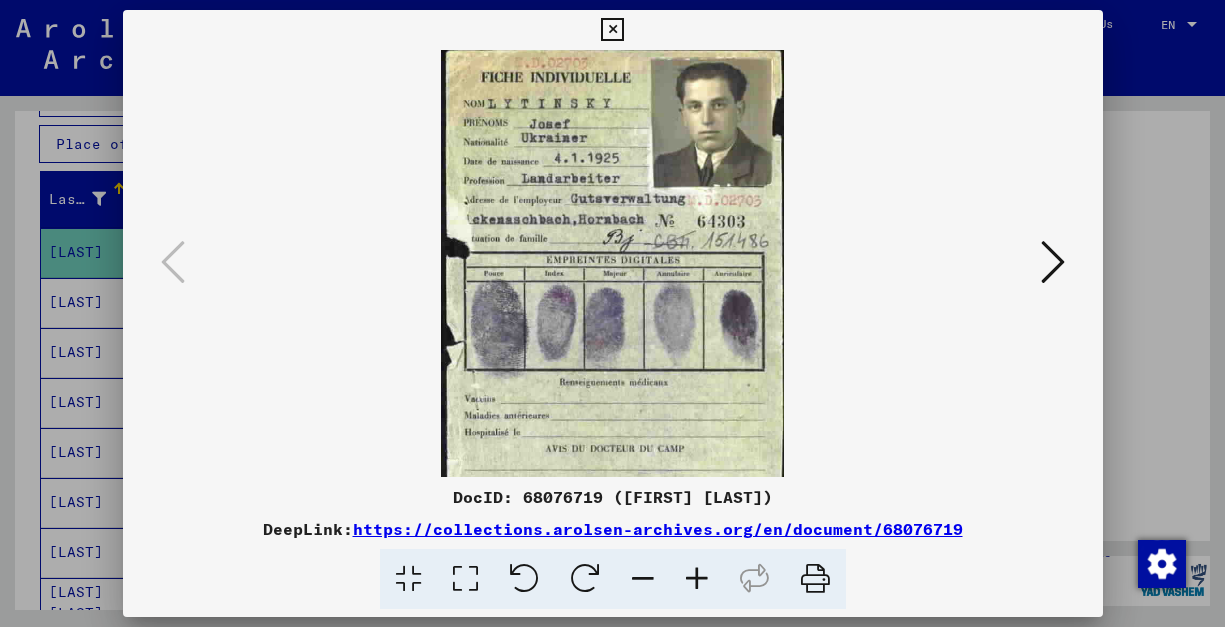 click at bounding box center (643, 579) 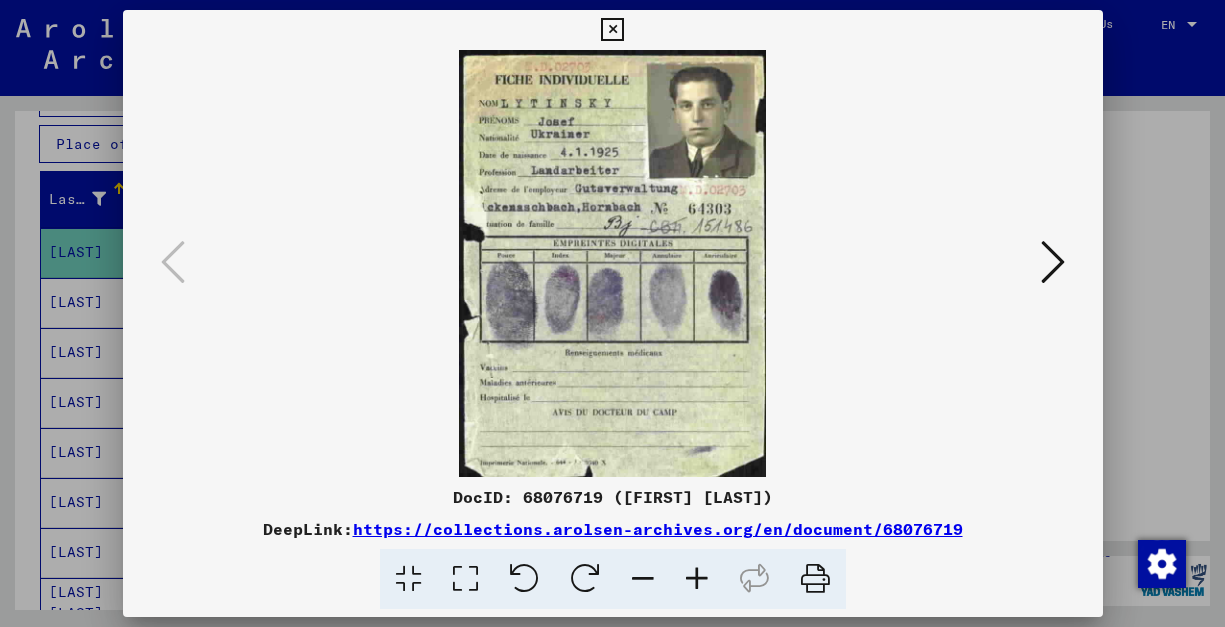 scroll, scrollTop: 0, scrollLeft: 0, axis: both 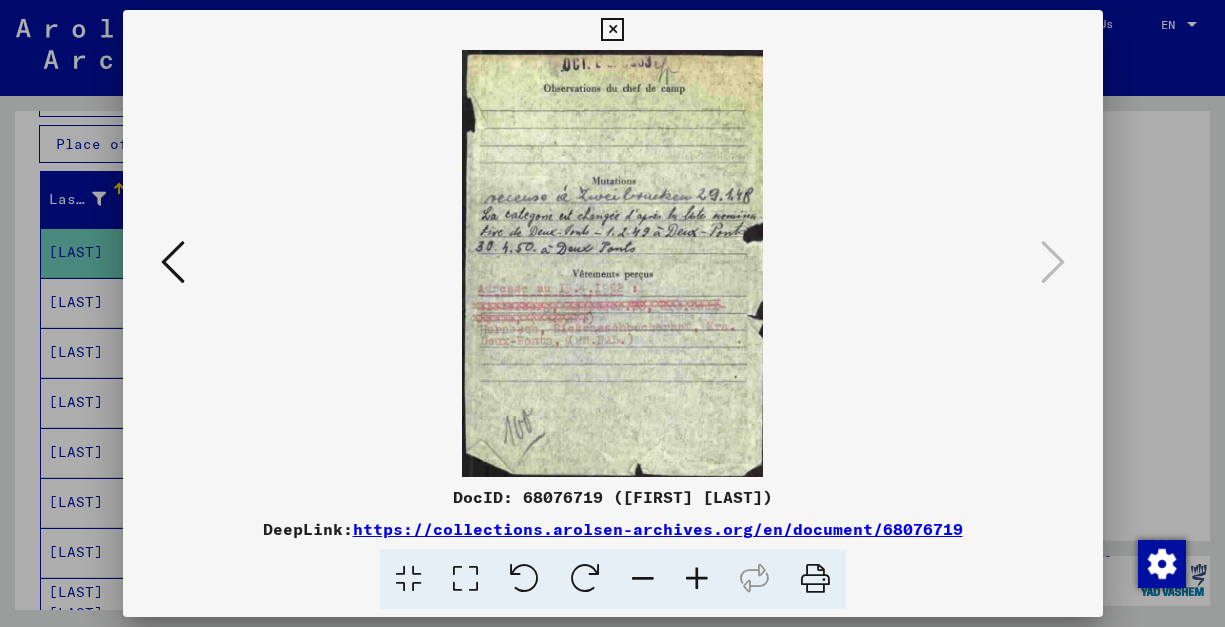 click at bounding box center (697, 579) 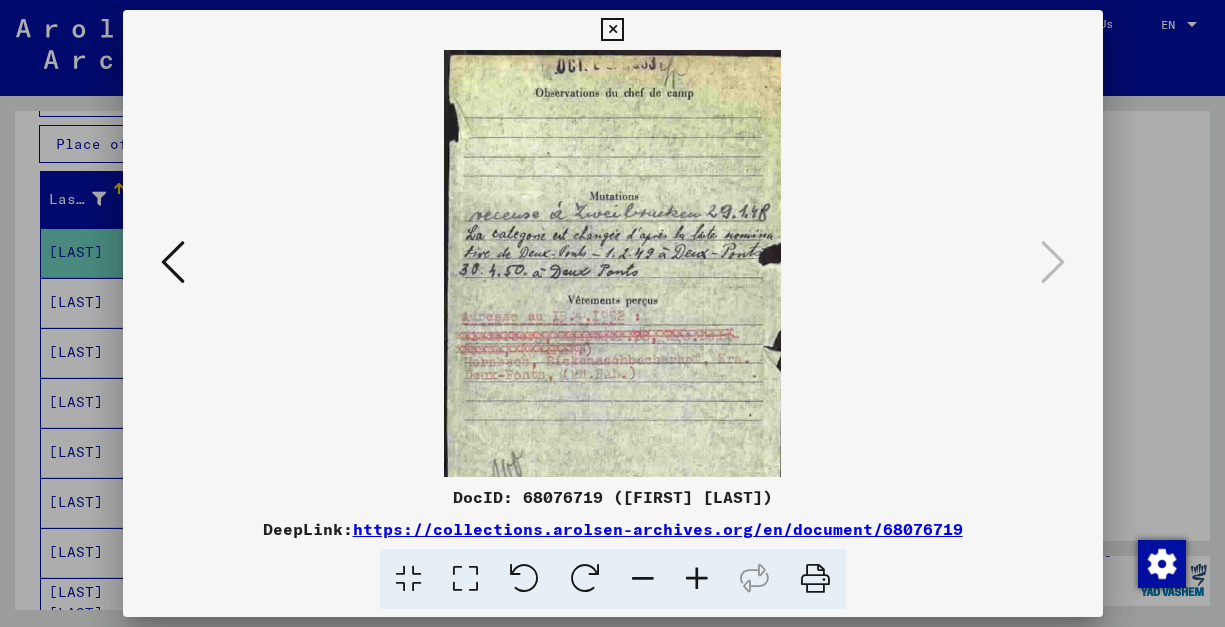click at bounding box center (697, 579) 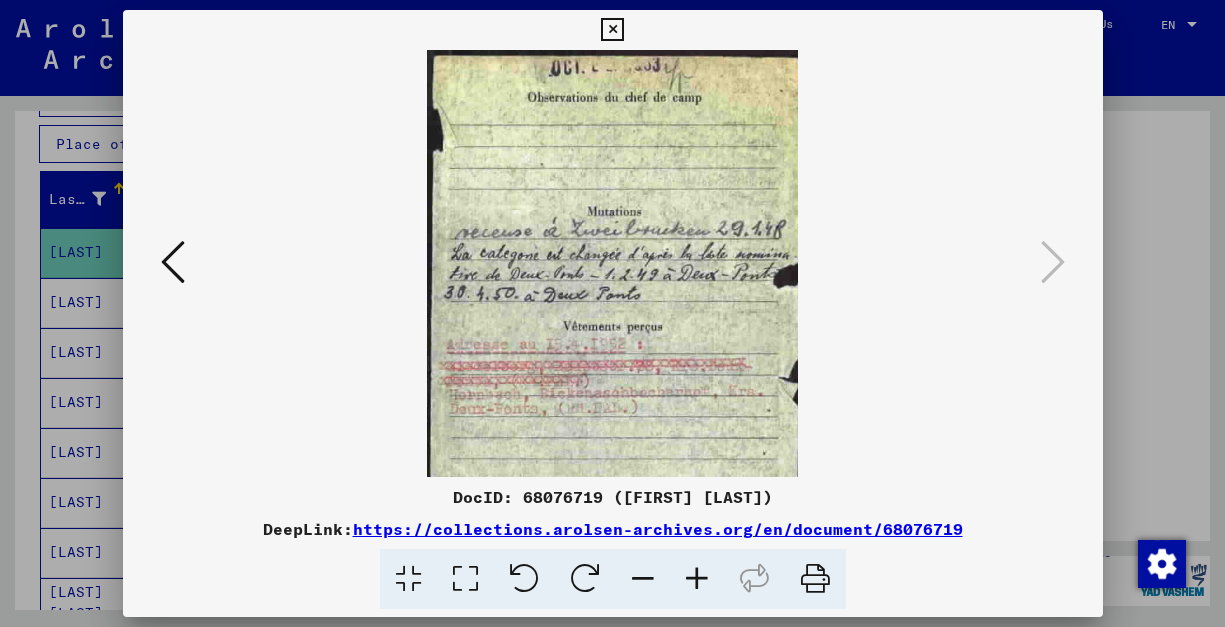 click at bounding box center (697, 579) 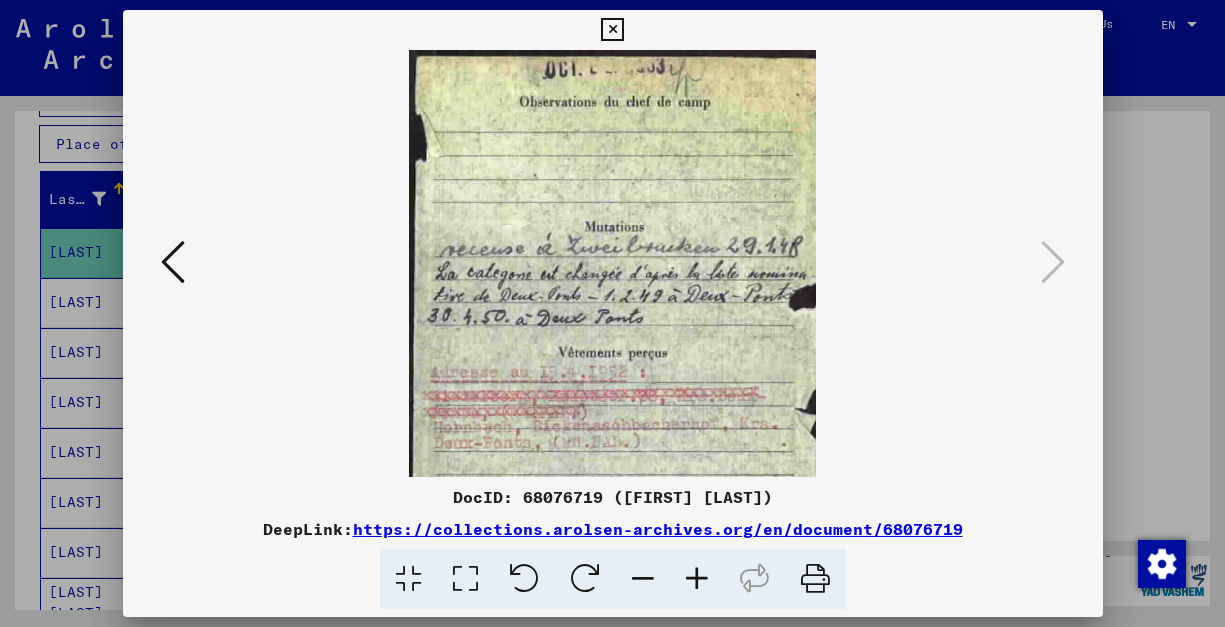 click at bounding box center (643, 579) 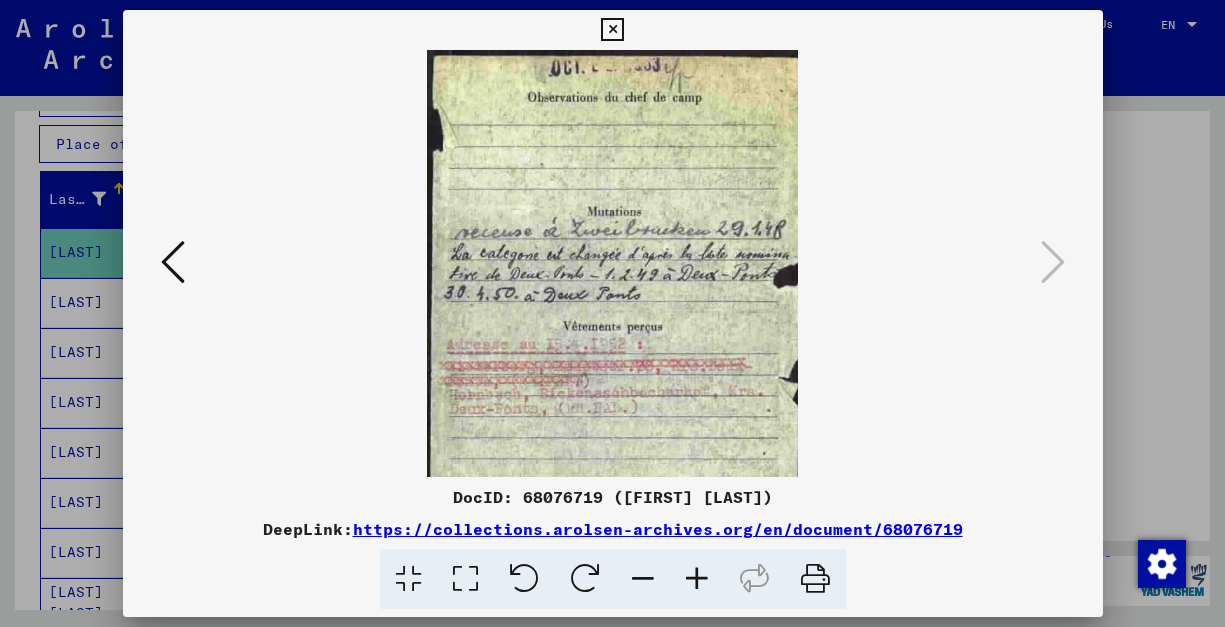 click at bounding box center [643, 579] 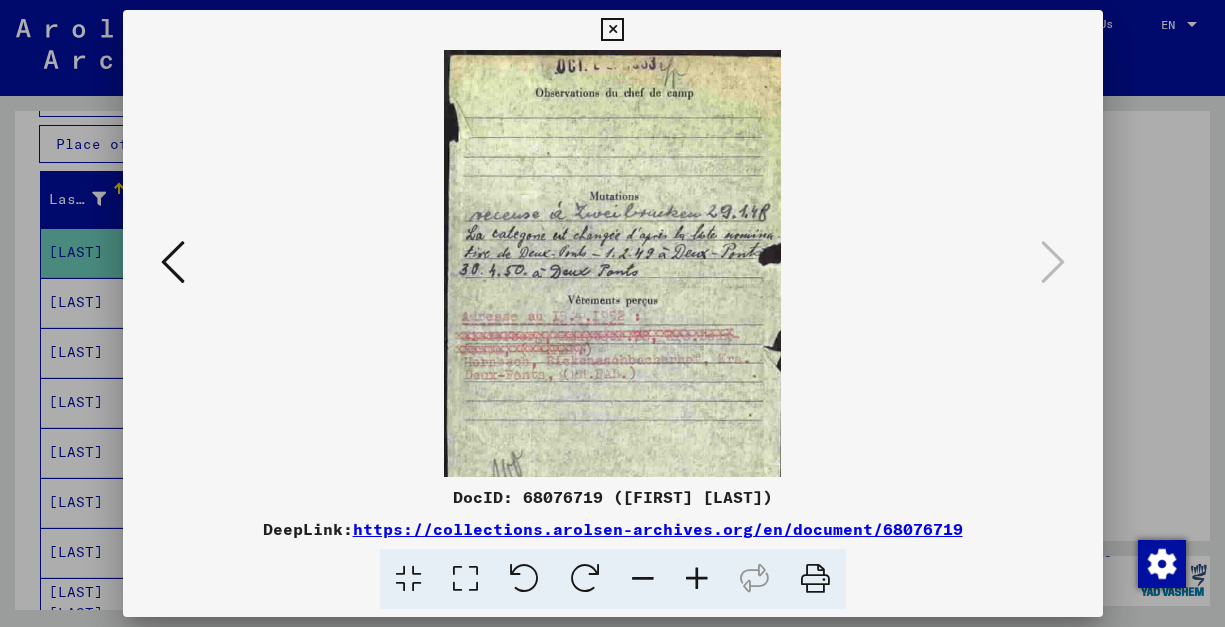 click at bounding box center (643, 579) 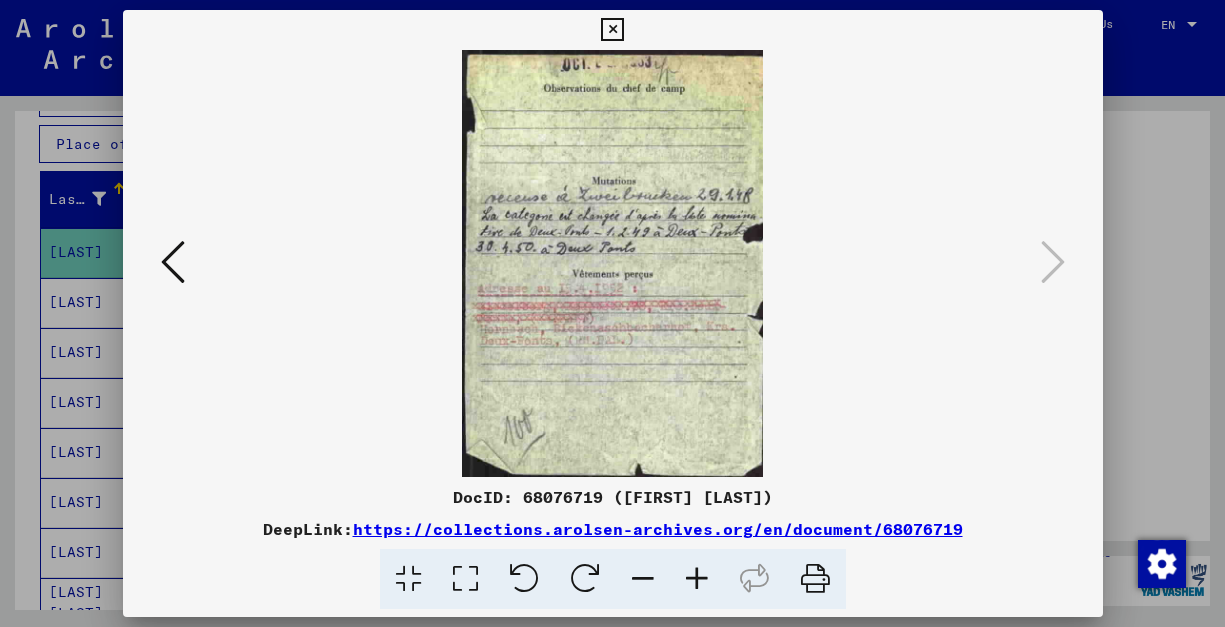 click at bounding box center (612, 30) 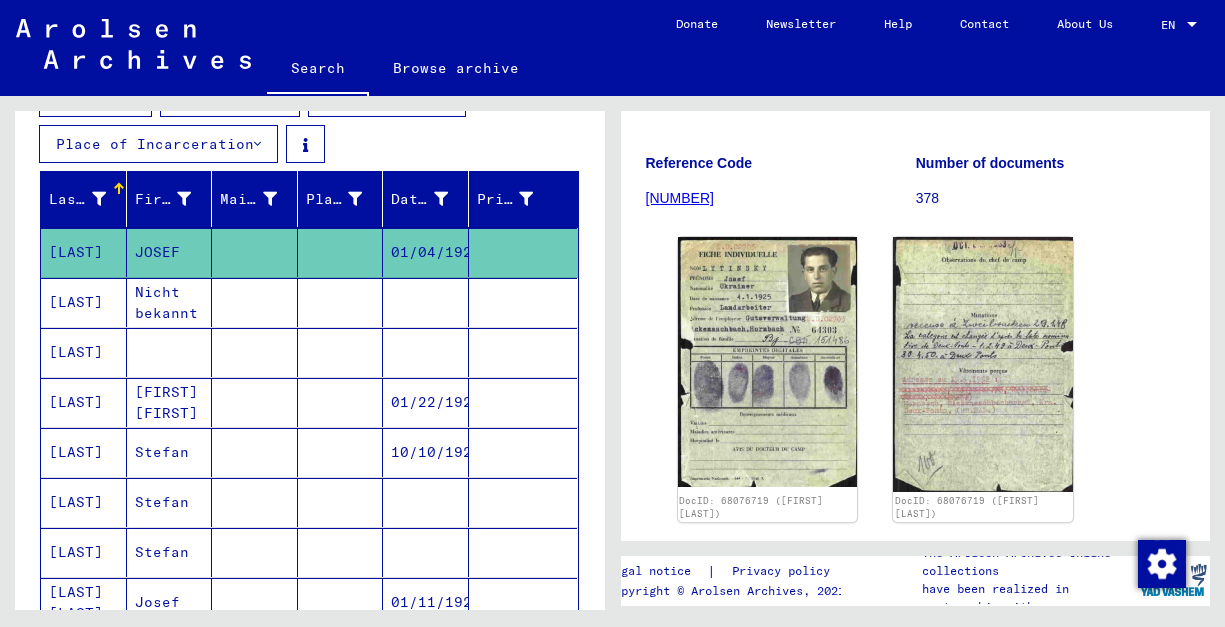 scroll, scrollTop: 246, scrollLeft: 0, axis: vertical 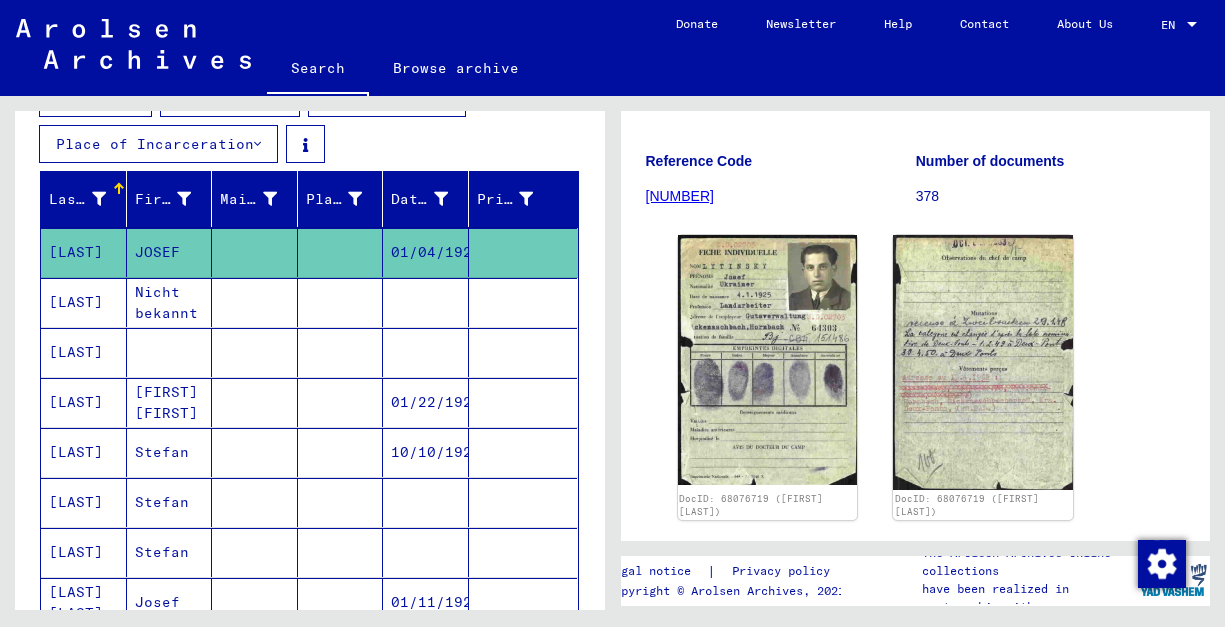 click on "[LAST]" at bounding box center [84, 452] 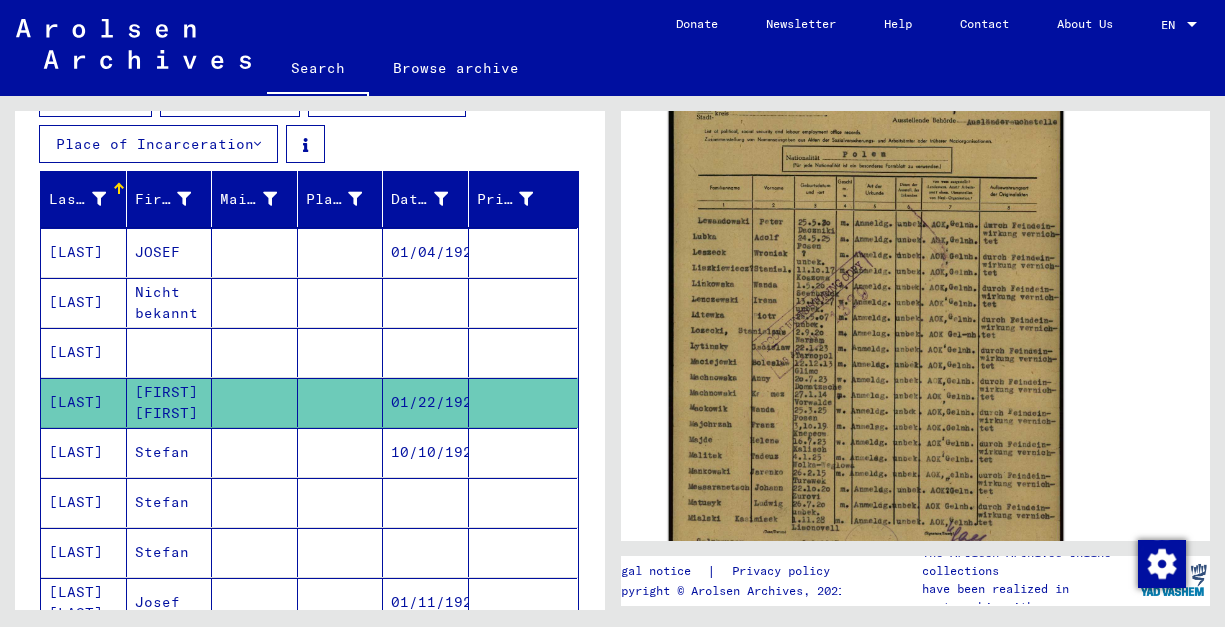 scroll, scrollTop: 425, scrollLeft: 0, axis: vertical 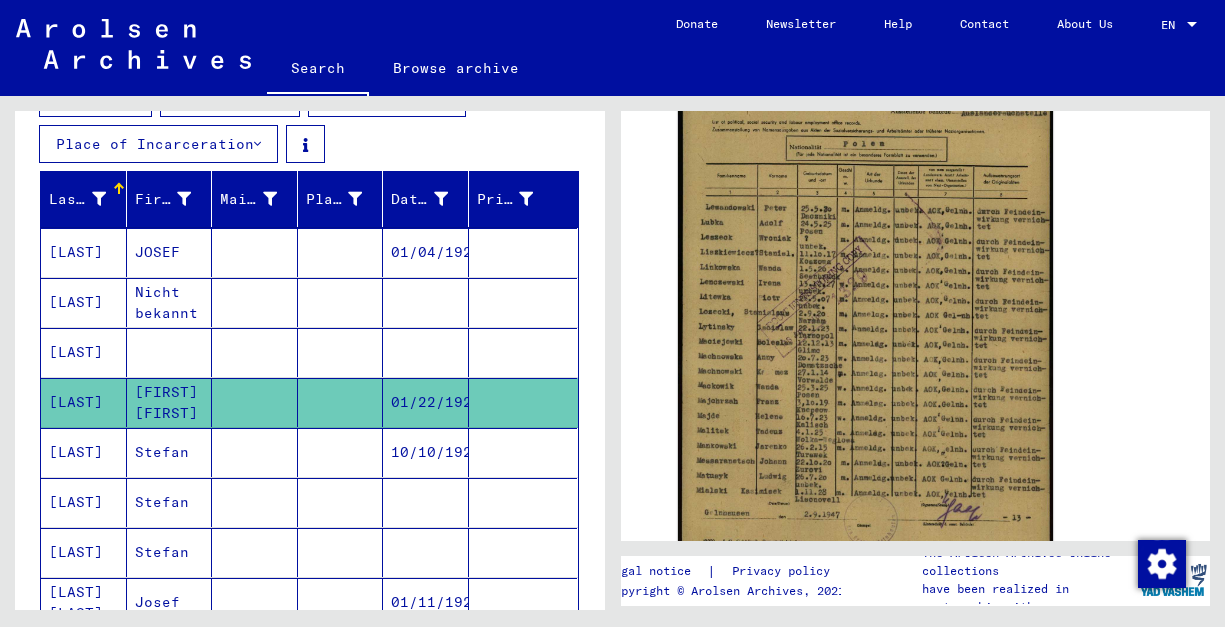 click on "[LAST]" at bounding box center (84, 502) 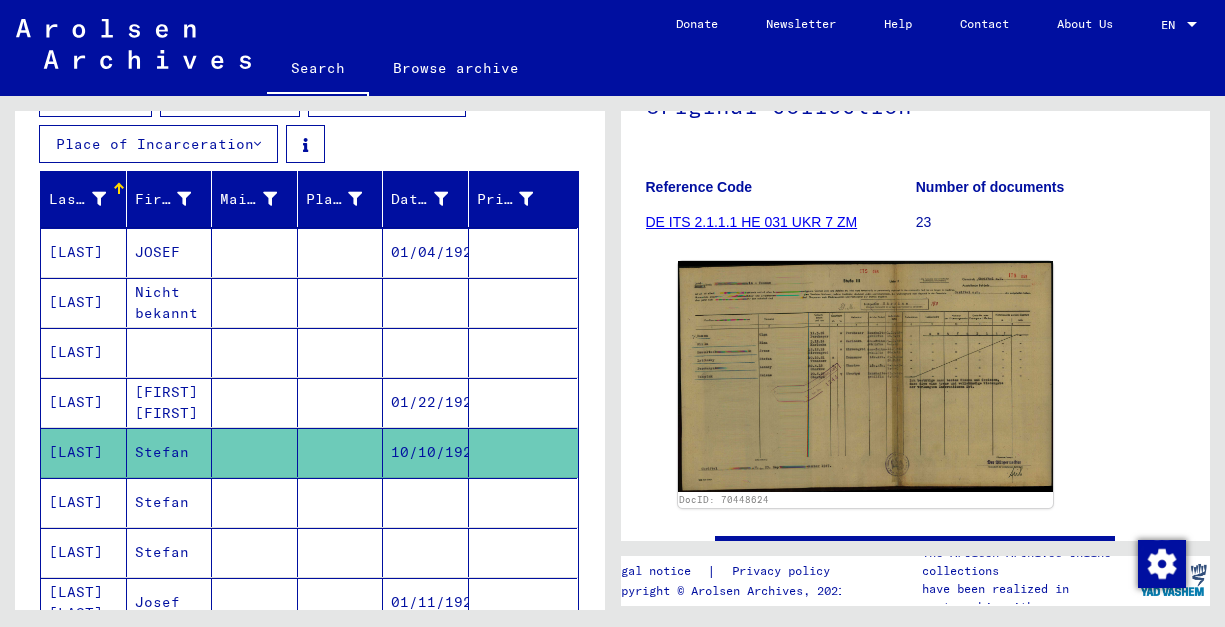 scroll, scrollTop: 210, scrollLeft: 0, axis: vertical 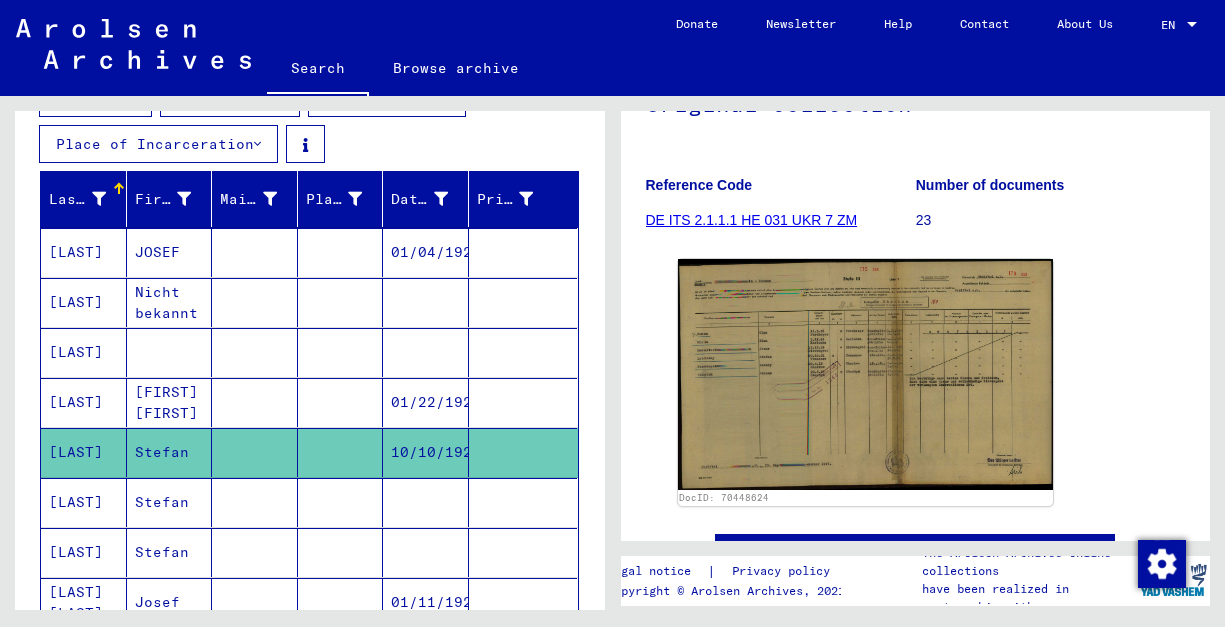 click on "[LAST]" at bounding box center (84, 552) 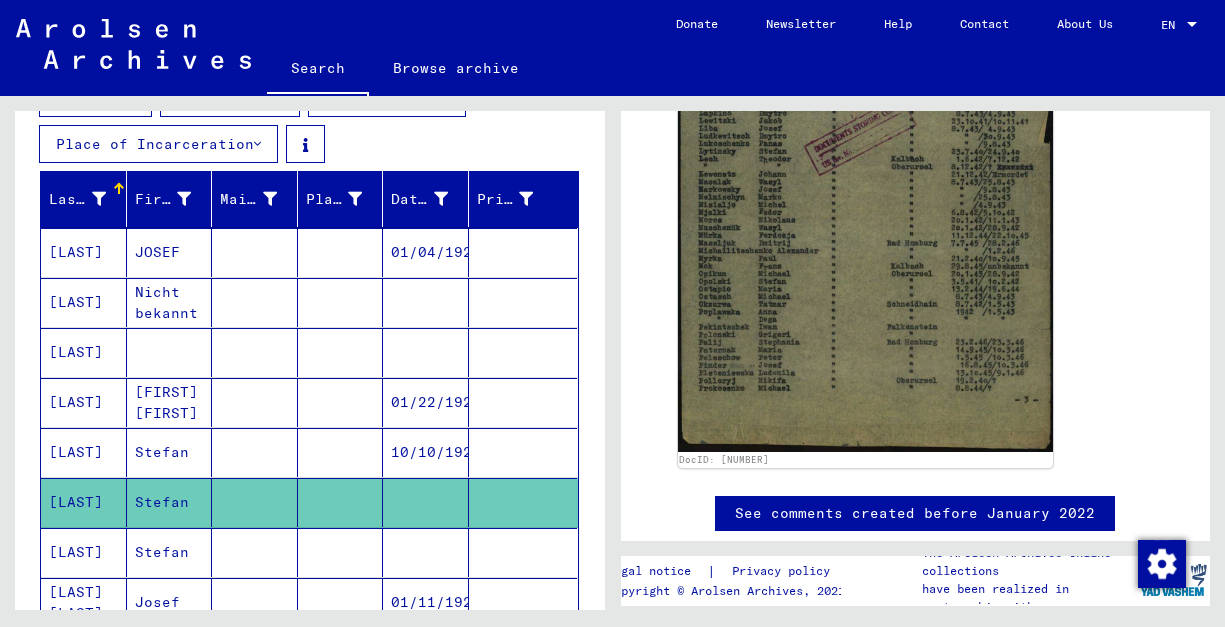 scroll, scrollTop: 568, scrollLeft: 0, axis: vertical 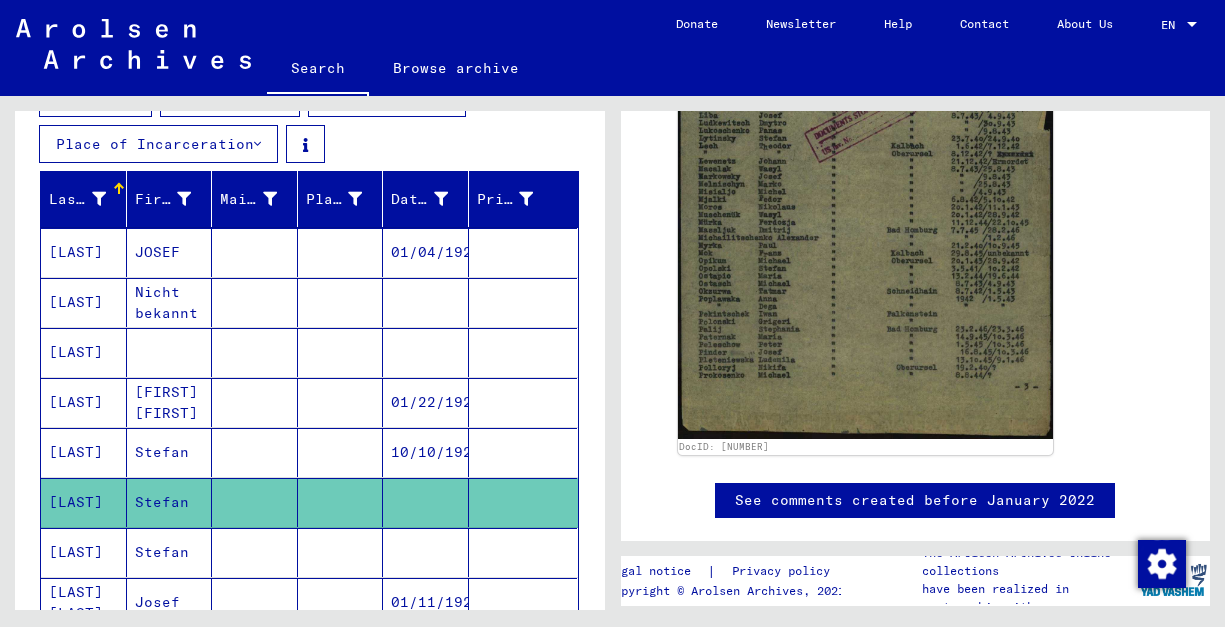 click 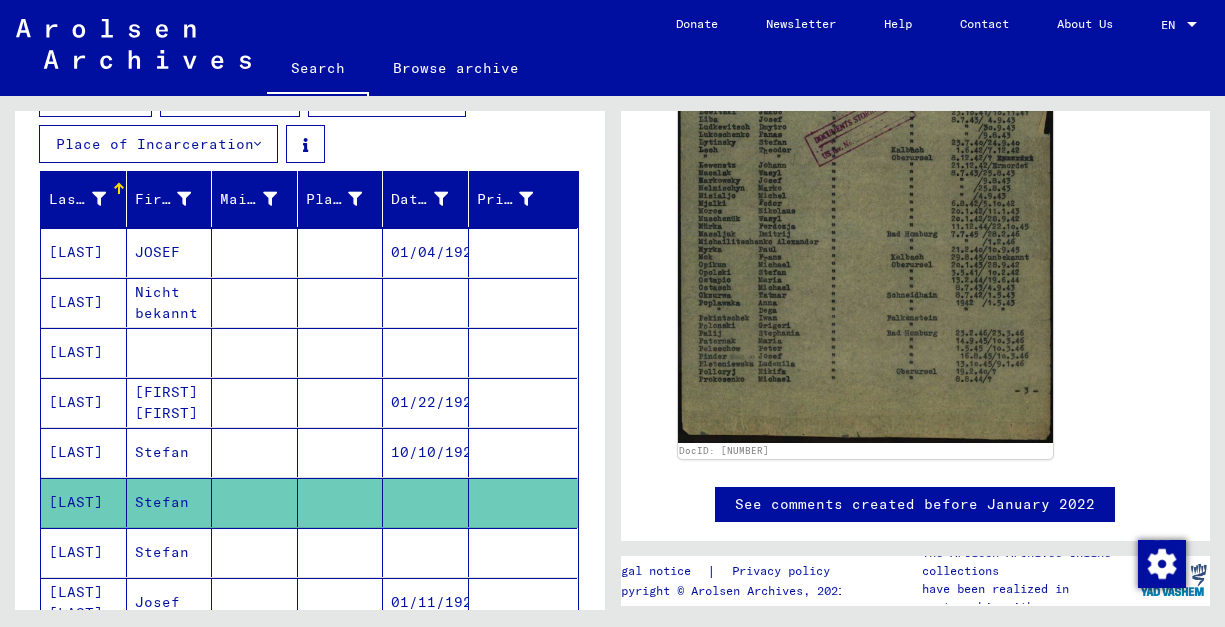 scroll, scrollTop: 494, scrollLeft: 0, axis: vertical 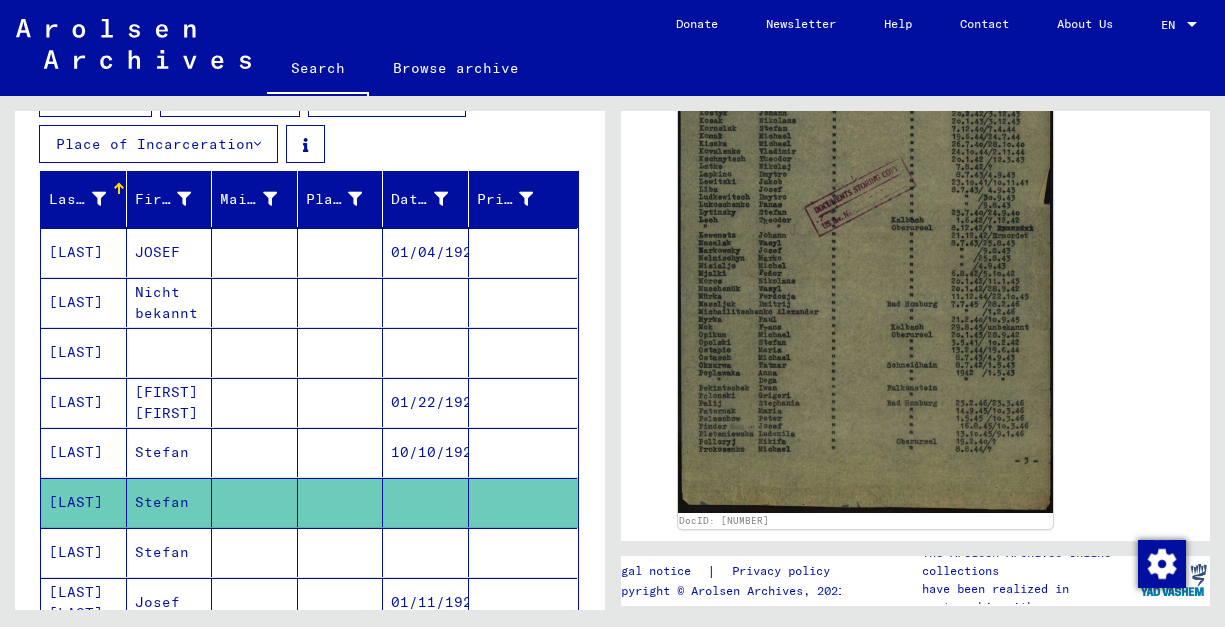 click 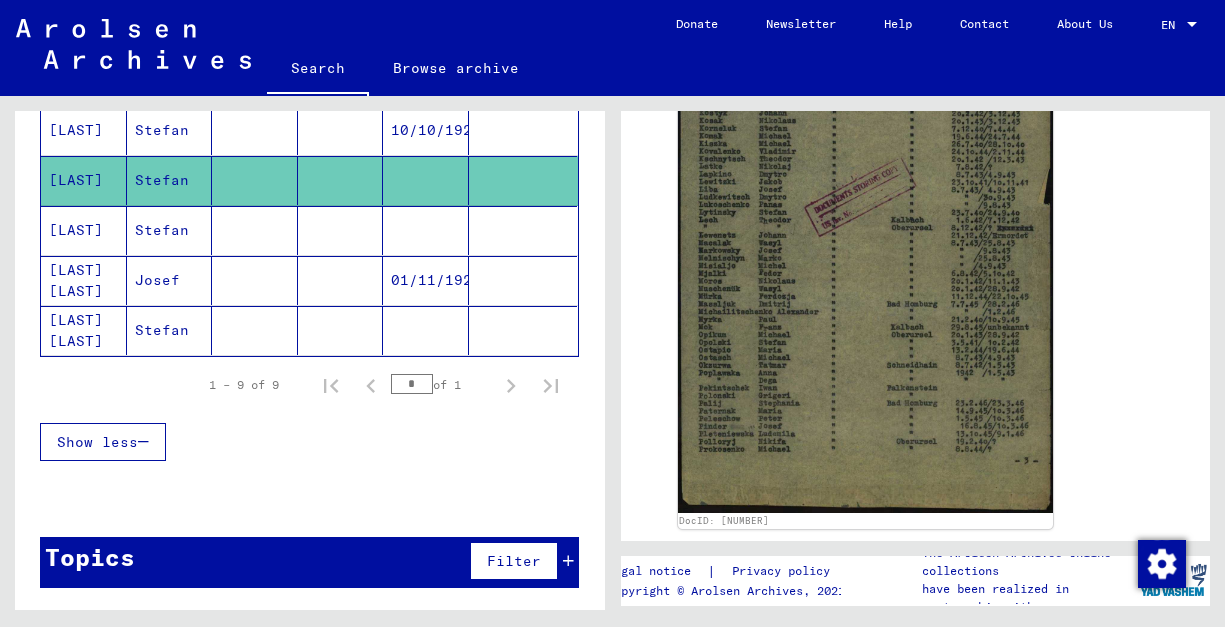 scroll, scrollTop: 599, scrollLeft: 0, axis: vertical 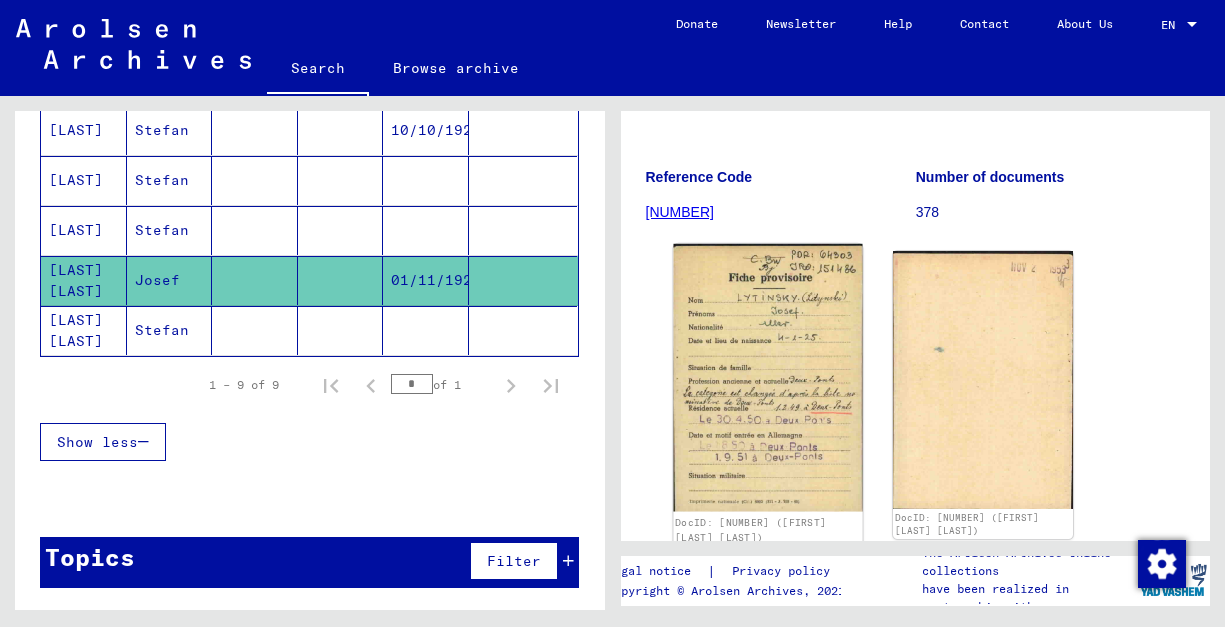 click 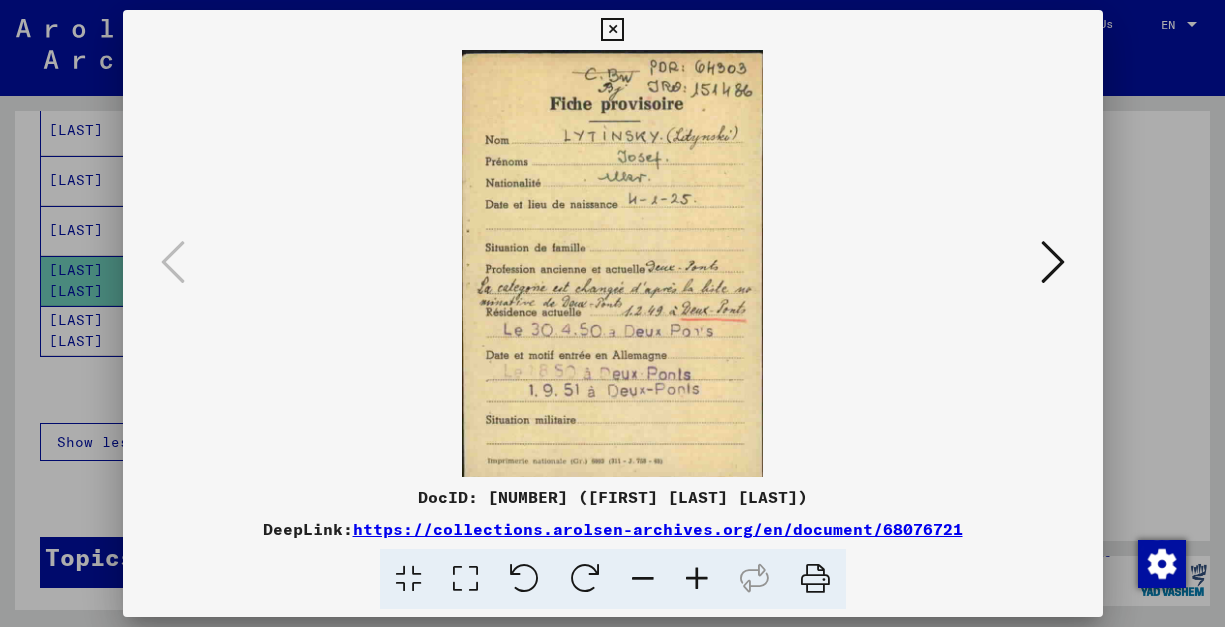 click at bounding box center (612, 30) 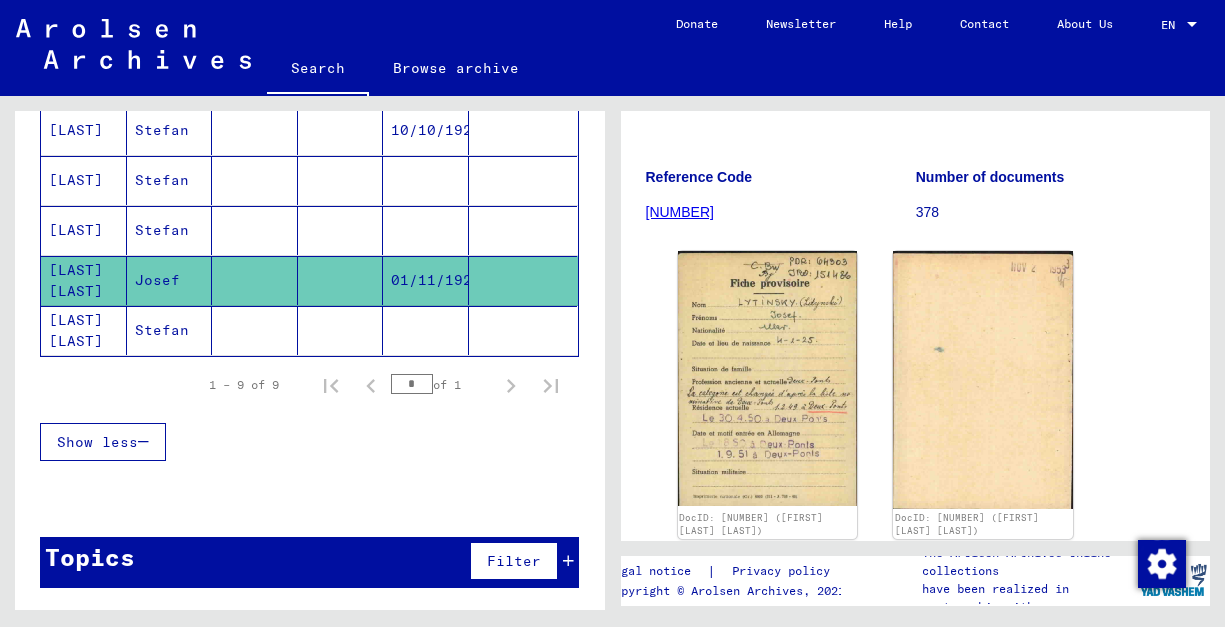 scroll, scrollTop: 0, scrollLeft: 0, axis: both 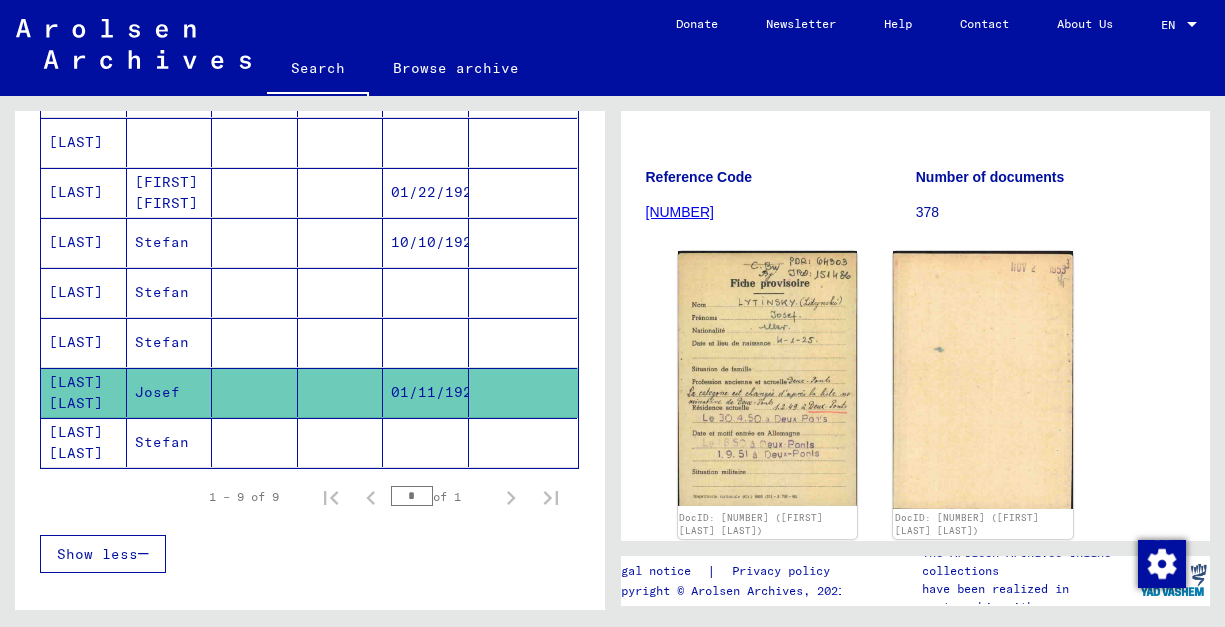 click on "Stefan" 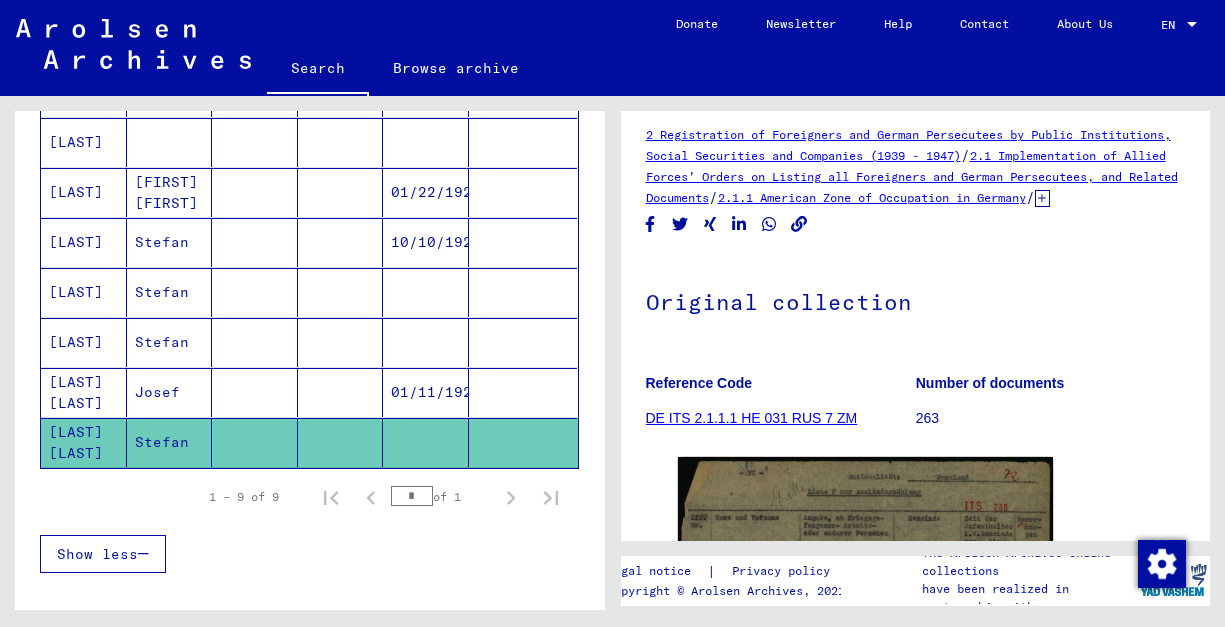 scroll, scrollTop: 0, scrollLeft: 0, axis: both 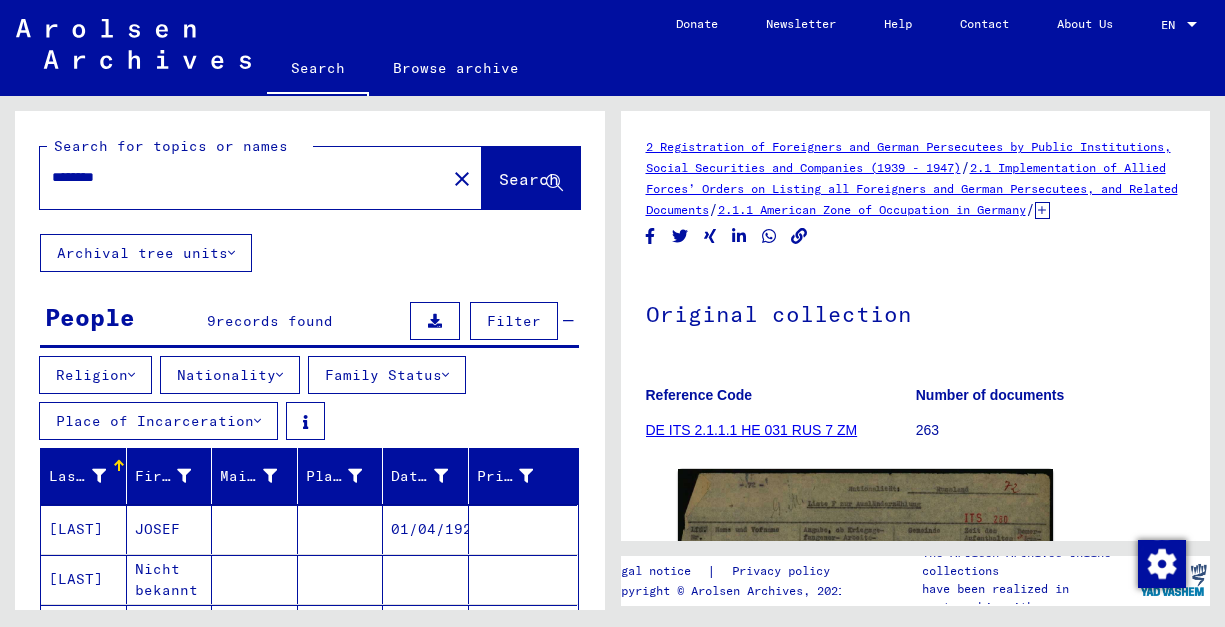 drag, startPoint x: 144, startPoint y: 176, endPoint x: 25, endPoint y: 170, distance: 119.15116 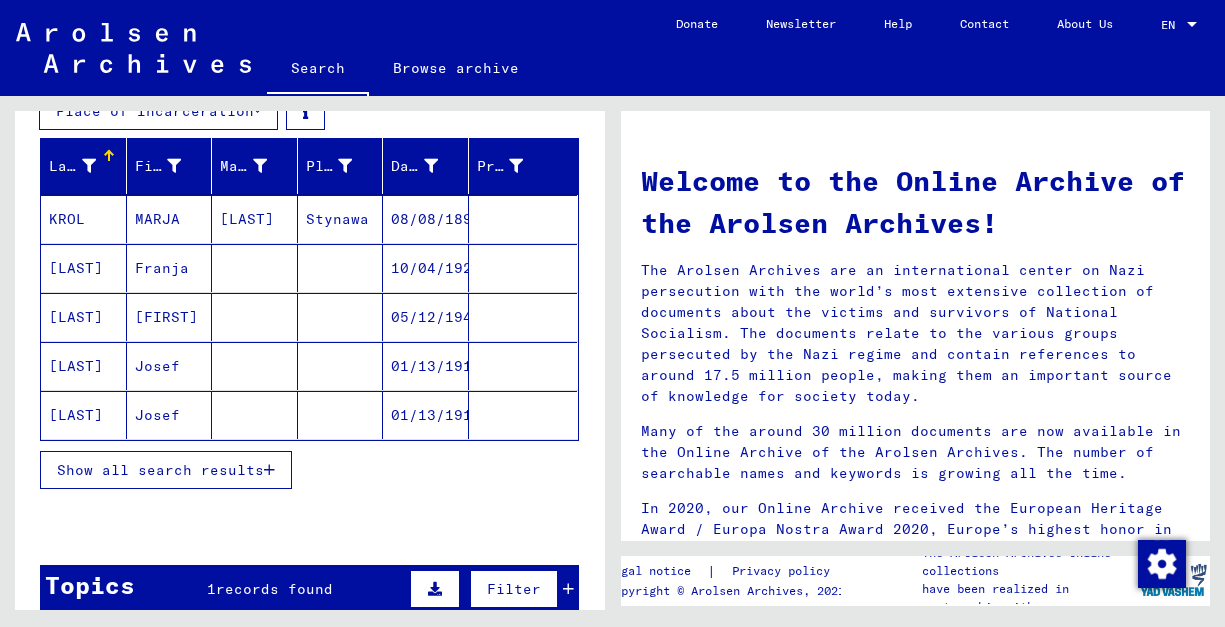click at bounding box center [269, 470] 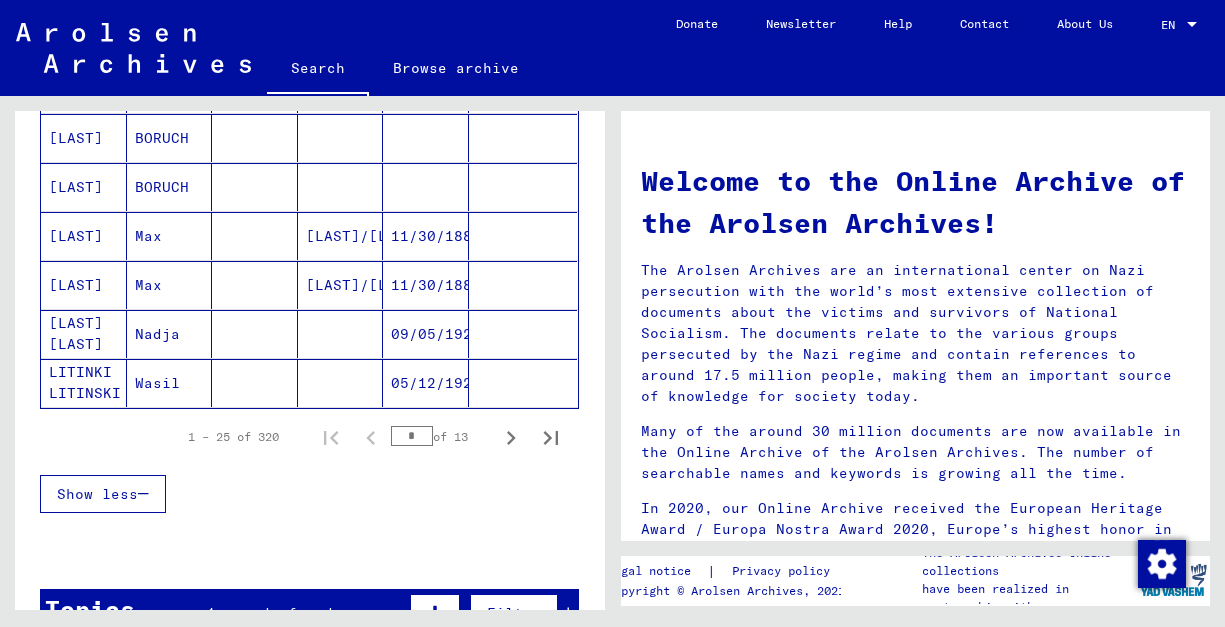scroll, scrollTop: 1337, scrollLeft: 0, axis: vertical 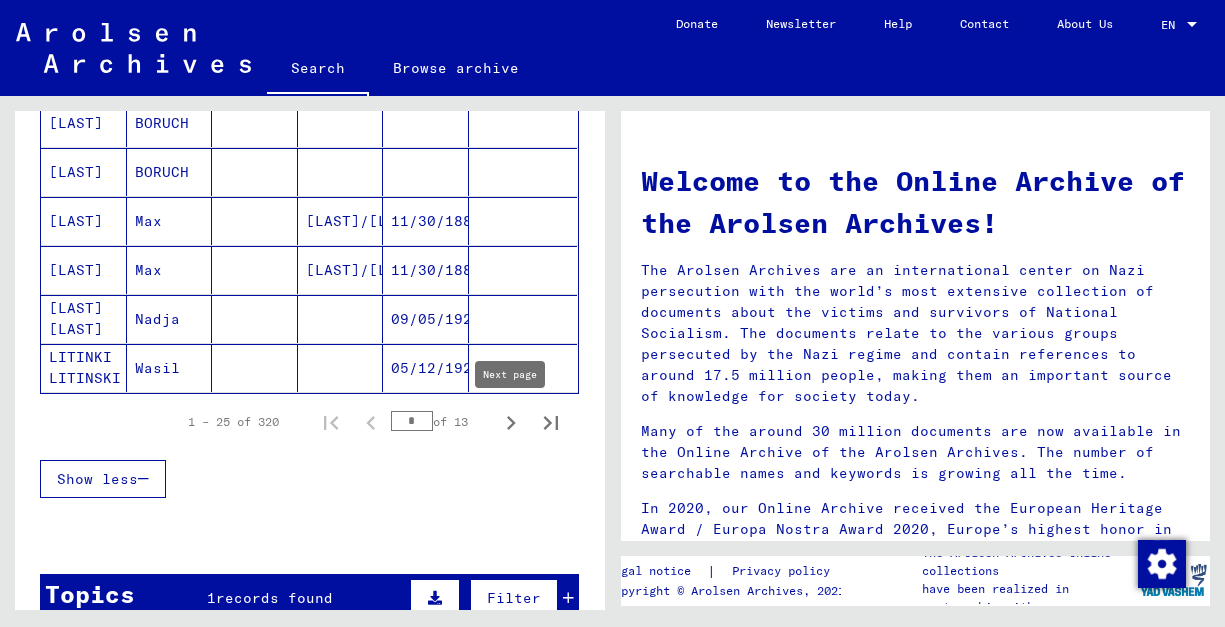 click 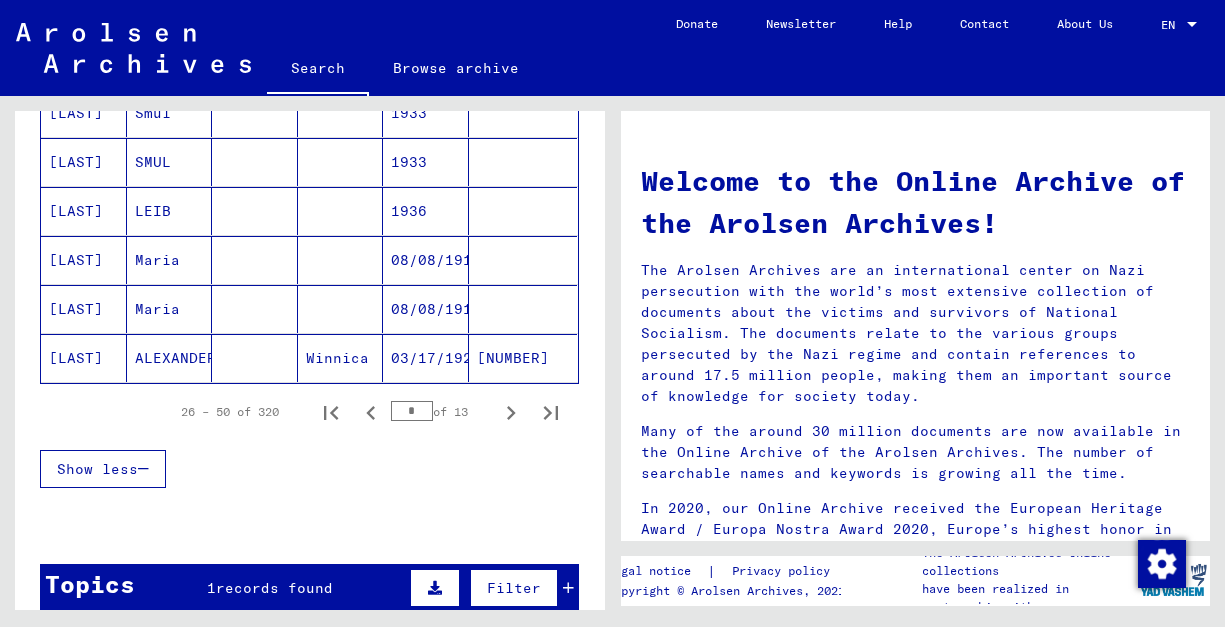 scroll, scrollTop: 1368, scrollLeft: 0, axis: vertical 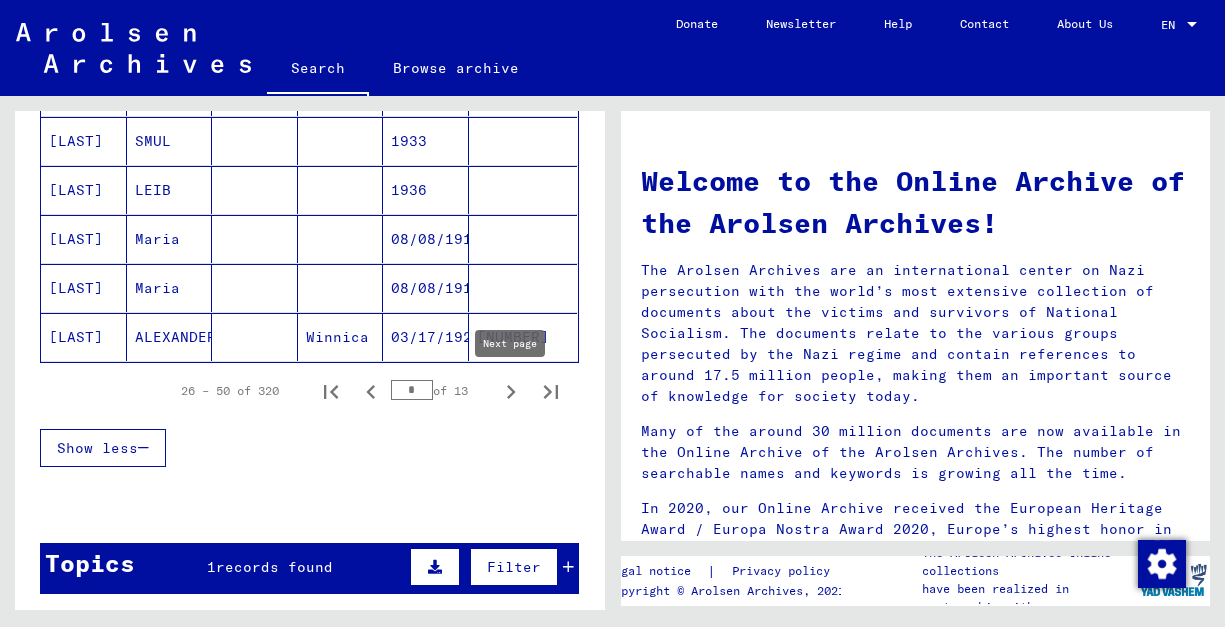 click 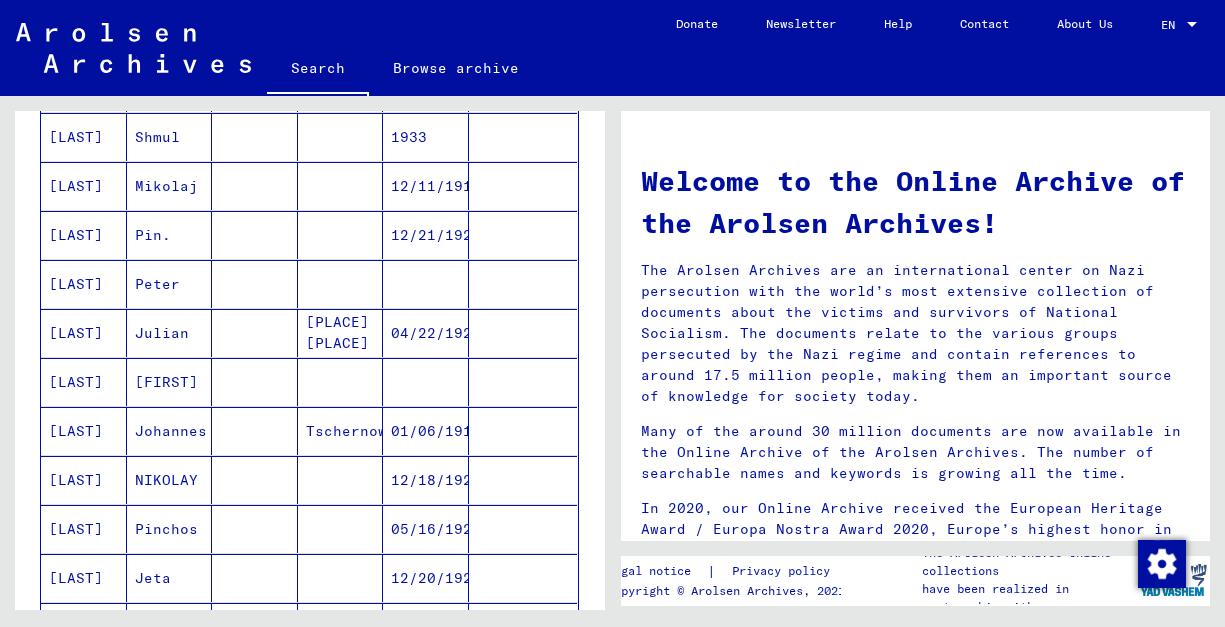 scroll, scrollTop: 679, scrollLeft: 0, axis: vertical 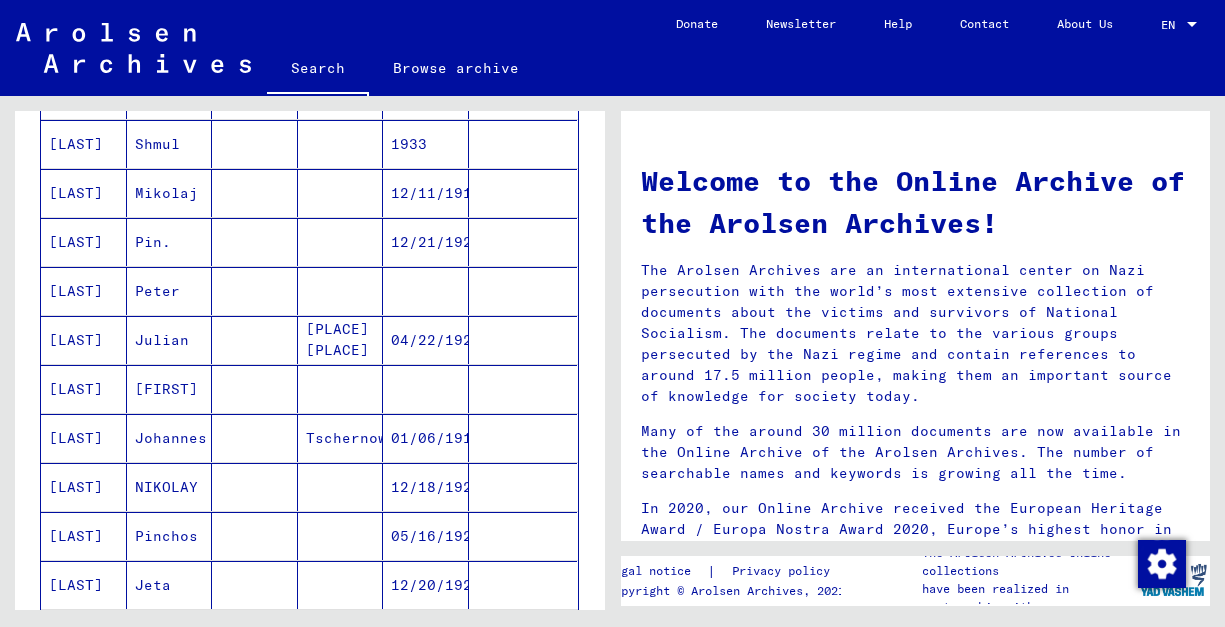 click on "[LAST]" at bounding box center (84, 389) 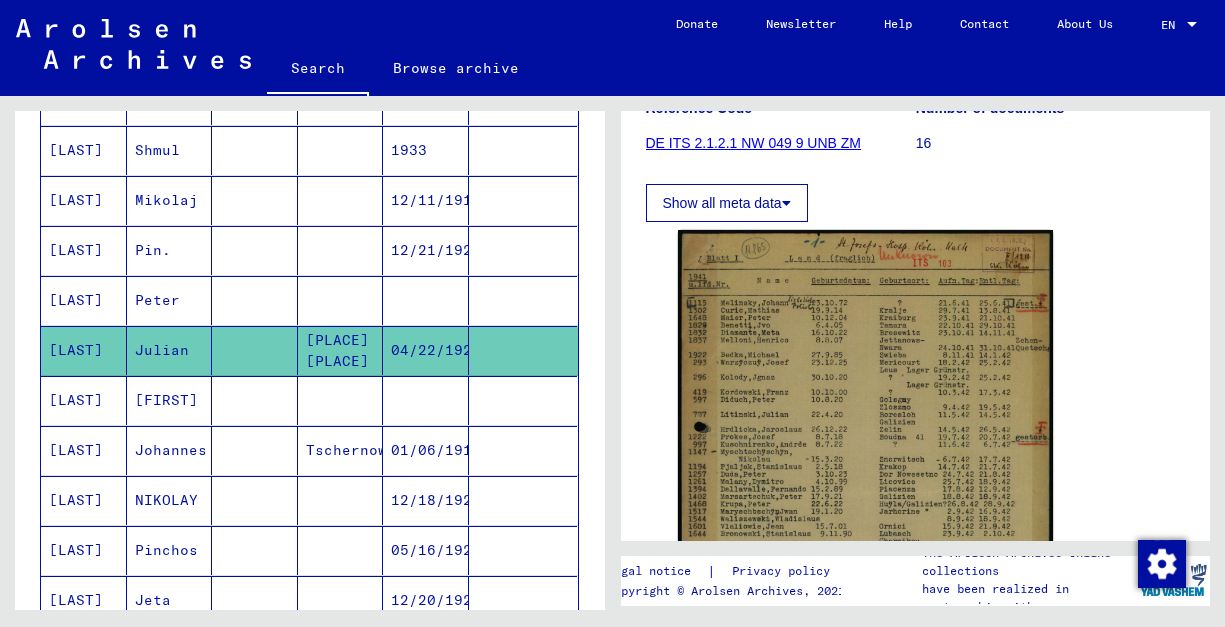 scroll, scrollTop: 321, scrollLeft: 0, axis: vertical 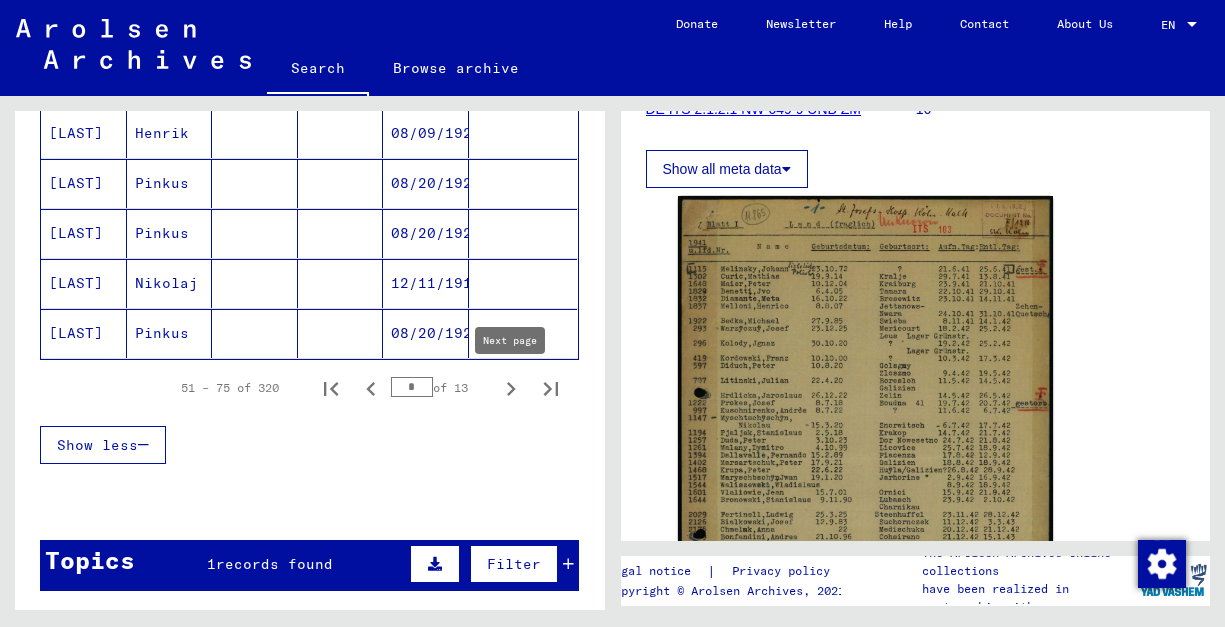 click 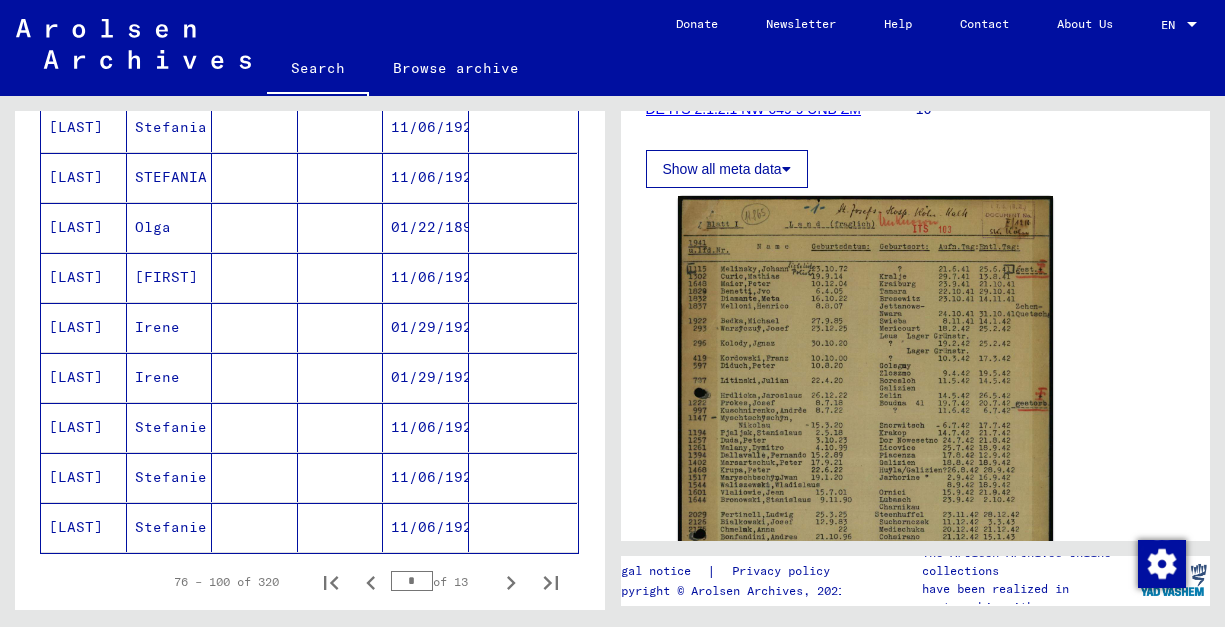scroll, scrollTop: 1215, scrollLeft: 0, axis: vertical 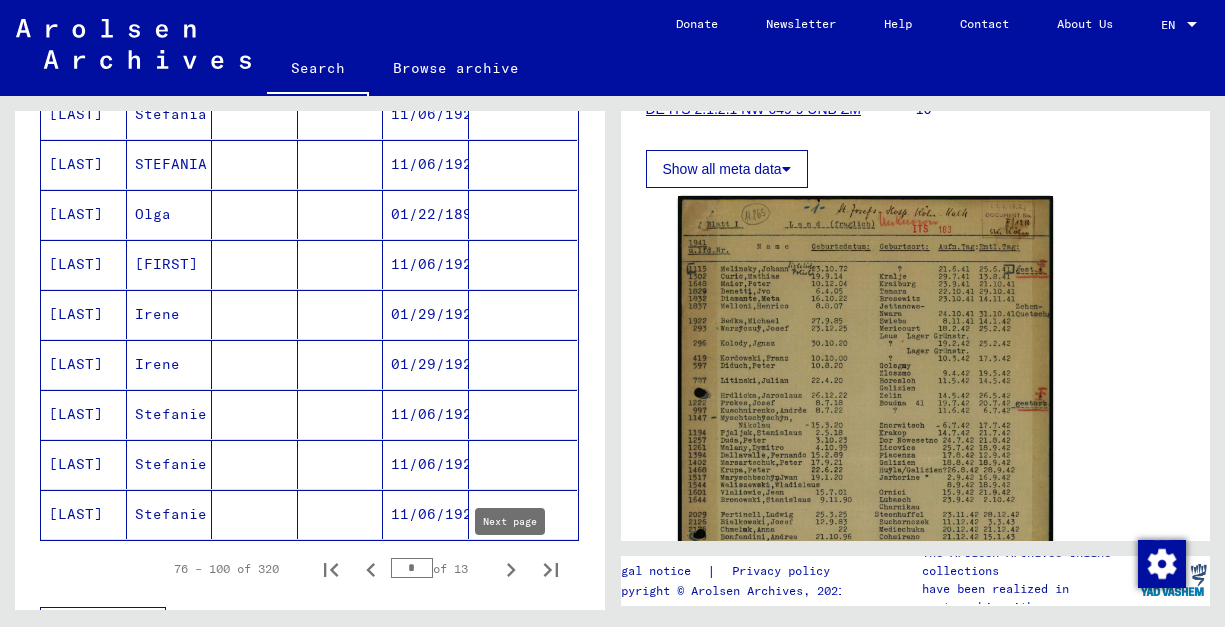 click 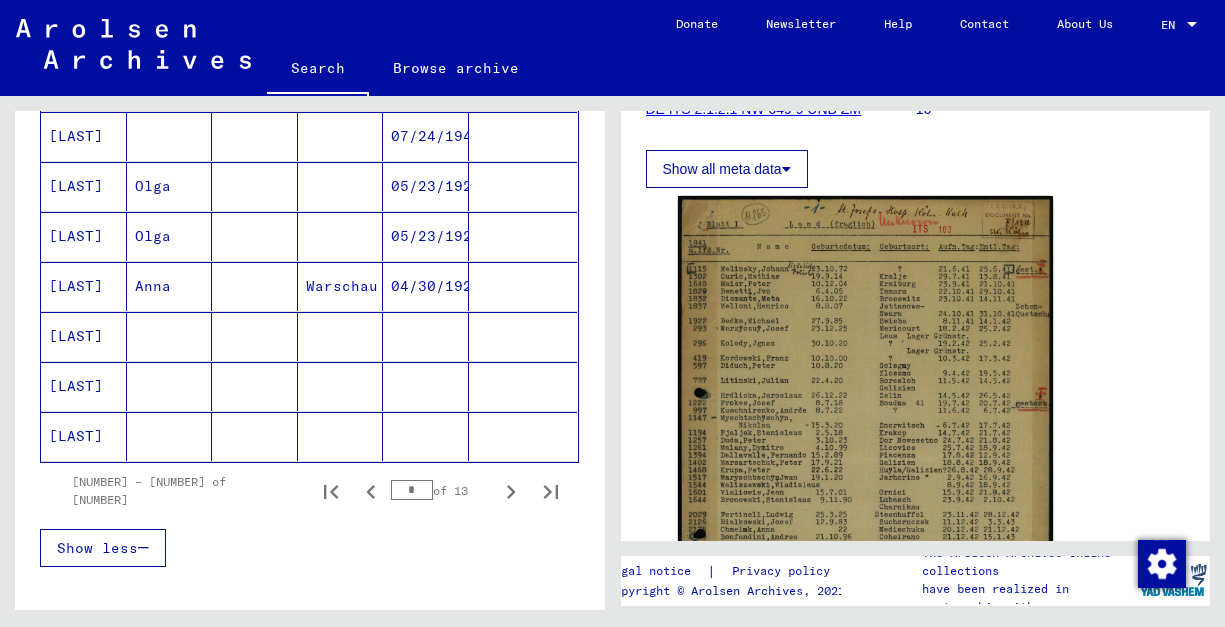 scroll, scrollTop: 1330, scrollLeft: 0, axis: vertical 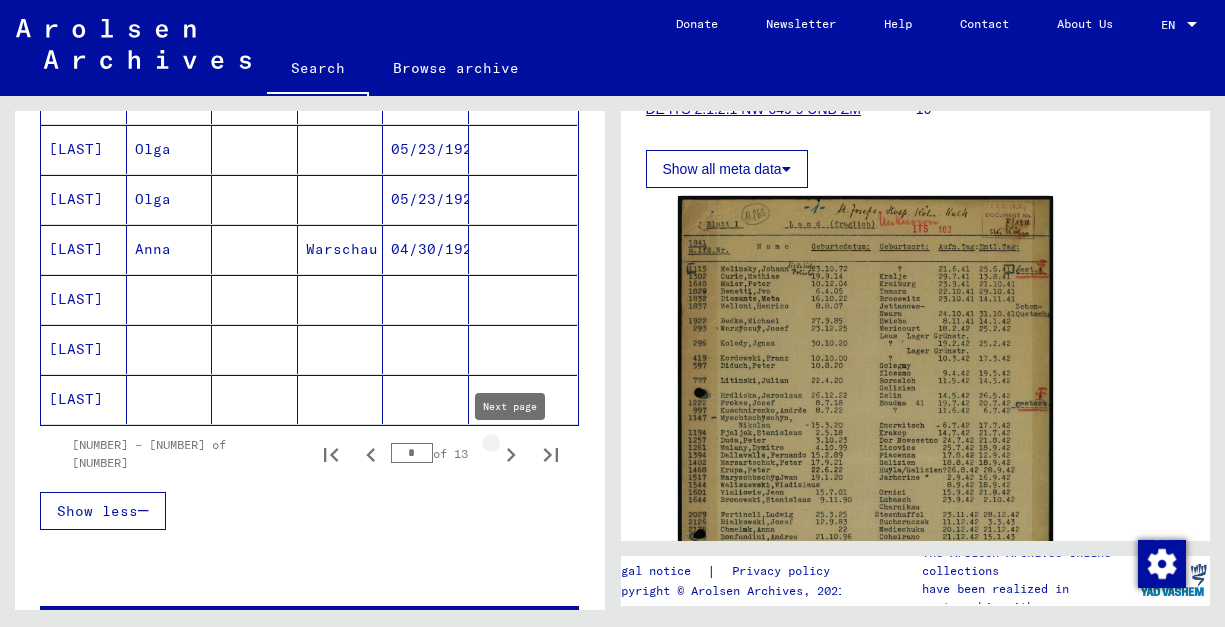 click 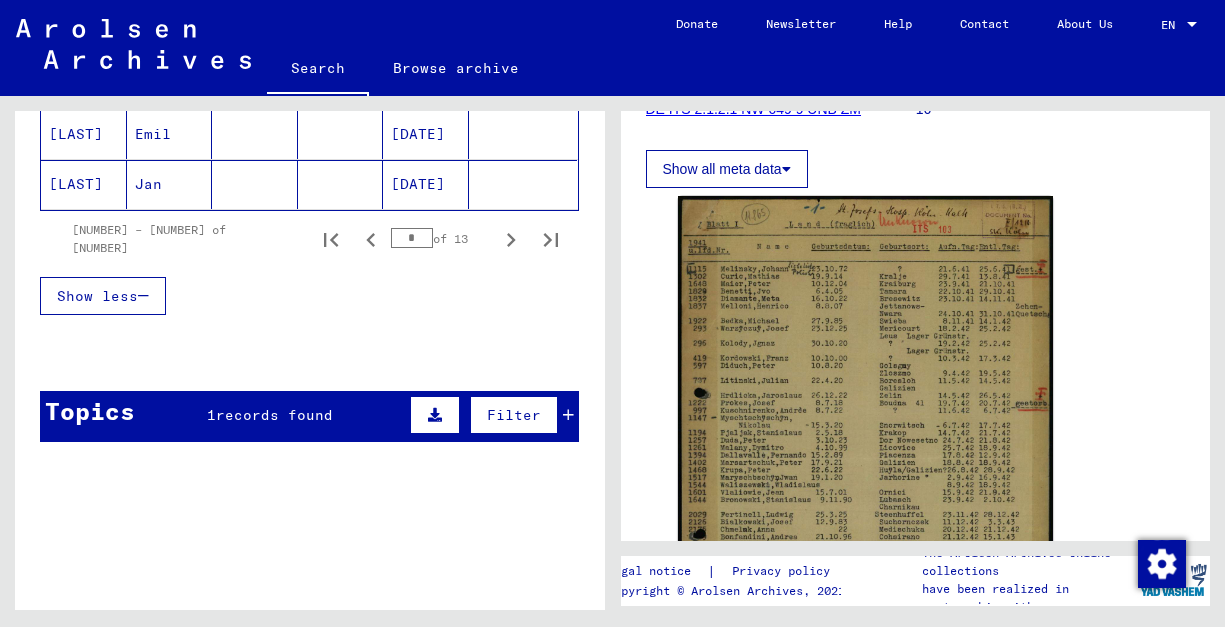 scroll, scrollTop: 1549, scrollLeft: 0, axis: vertical 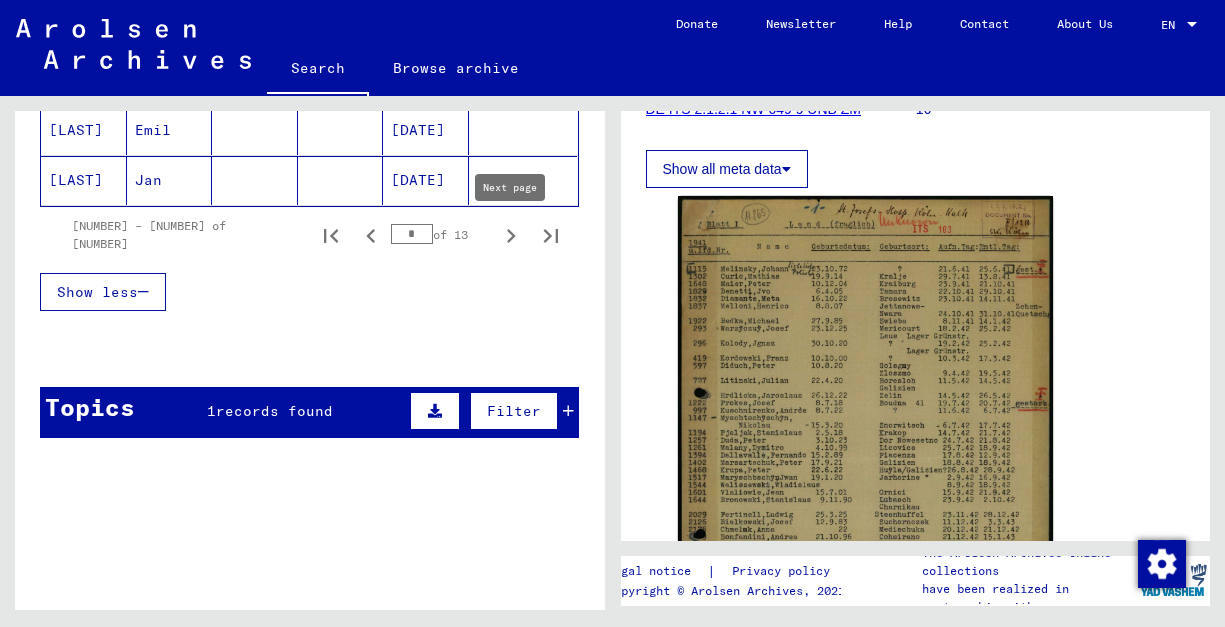 click 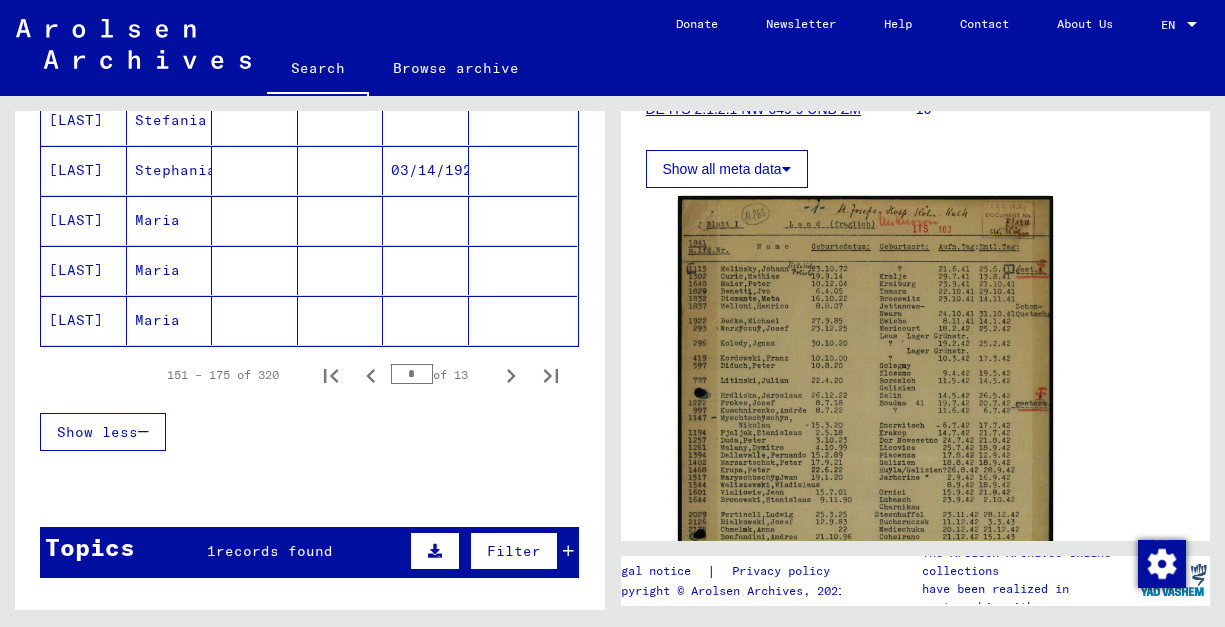 scroll, scrollTop: 1414, scrollLeft: 0, axis: vertical 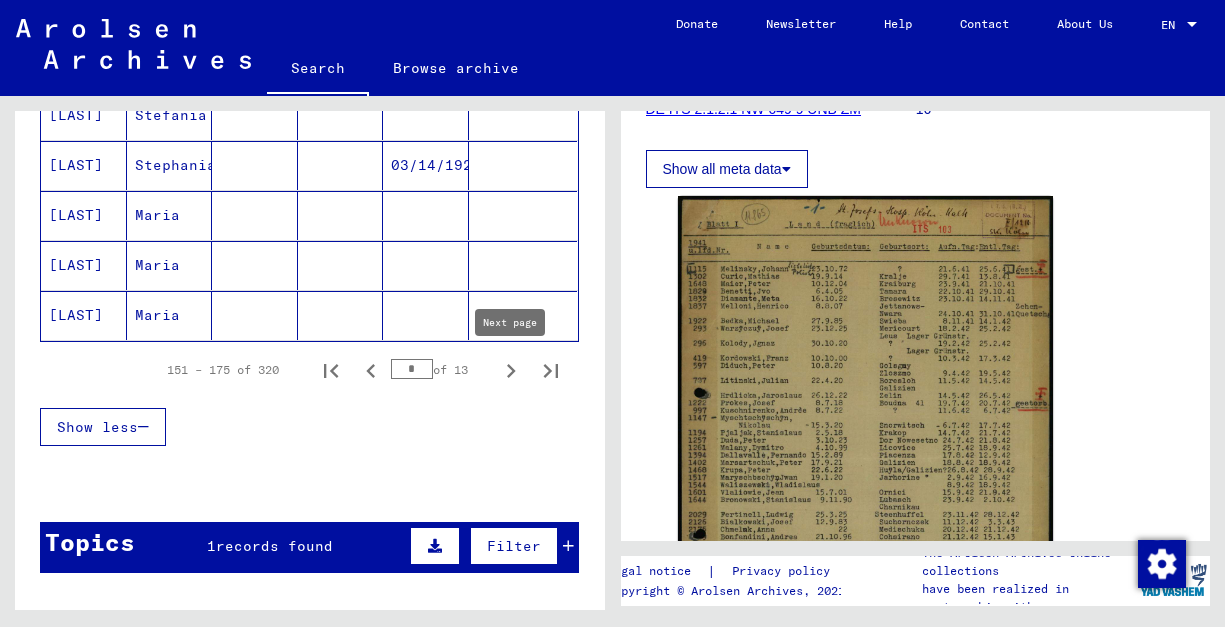 click 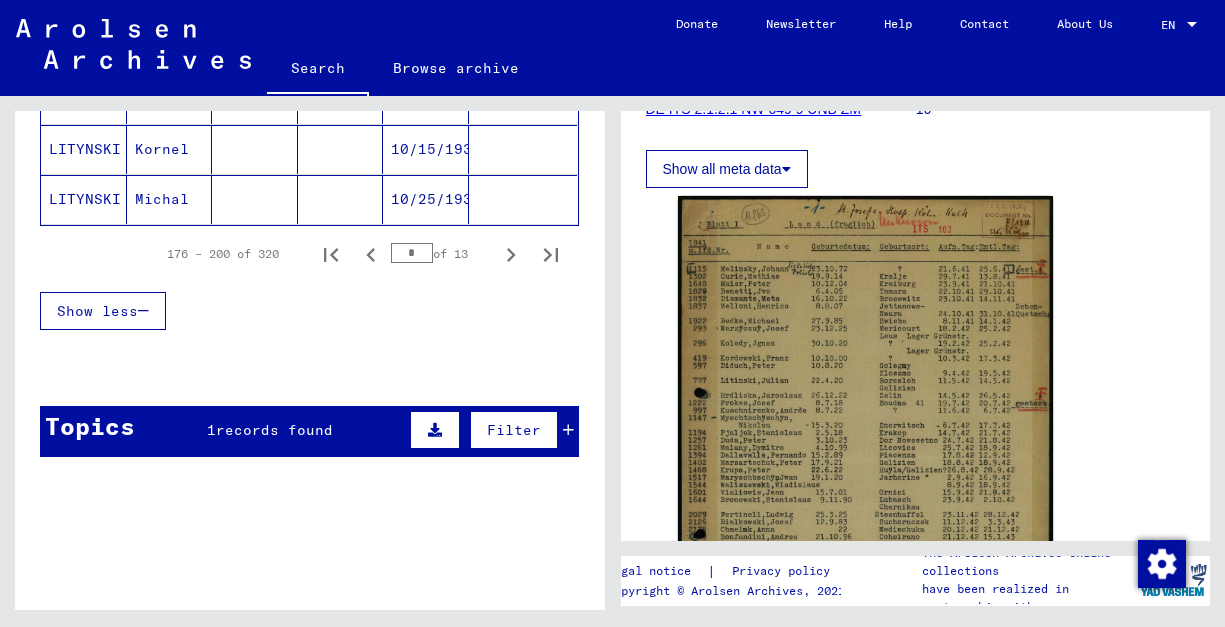 scroll, scrollTop: 1537, scrollLeft: 0, axis: vertical 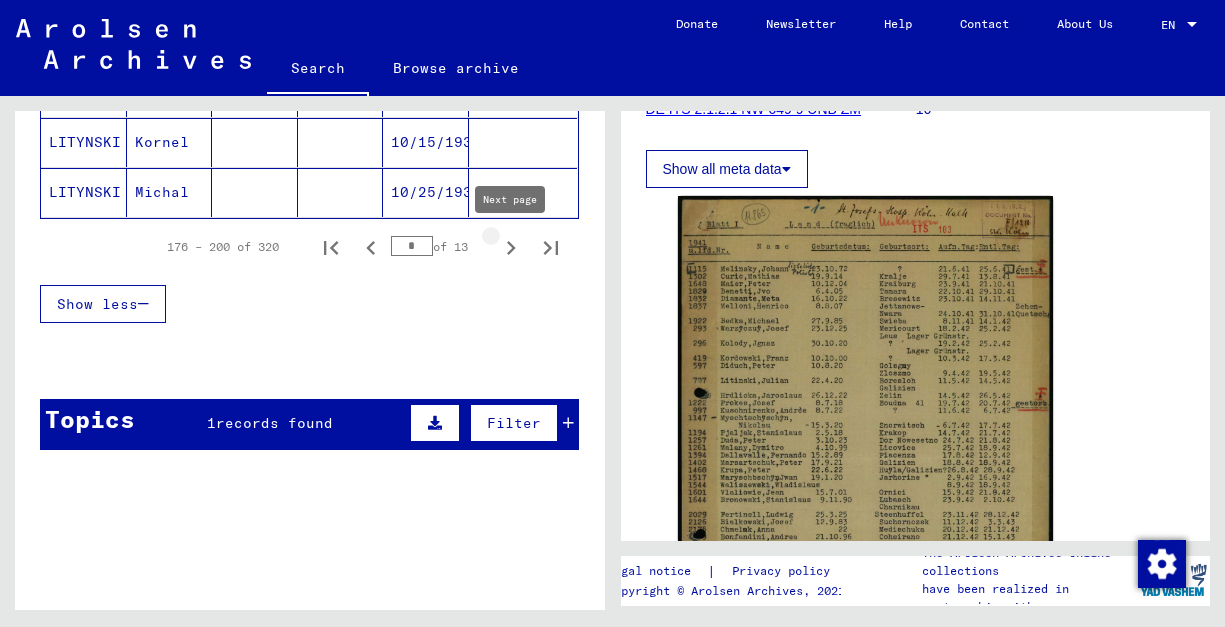 click 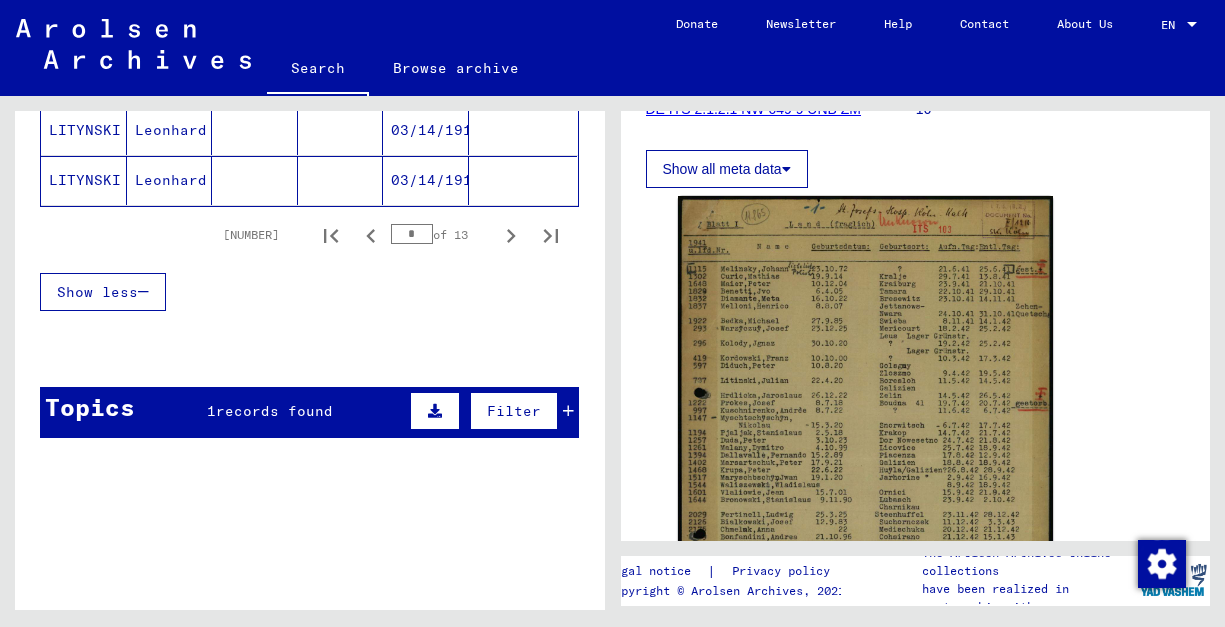 scroll, scrollTop: 1549, scrollLeft: 0, axis: vertical 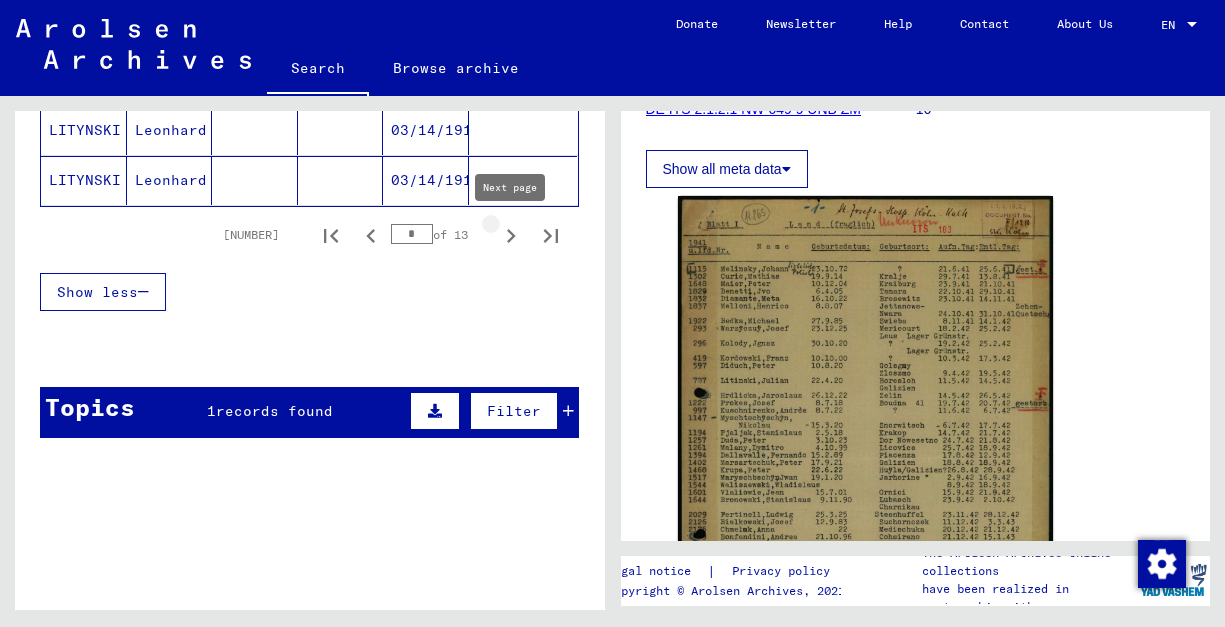 click 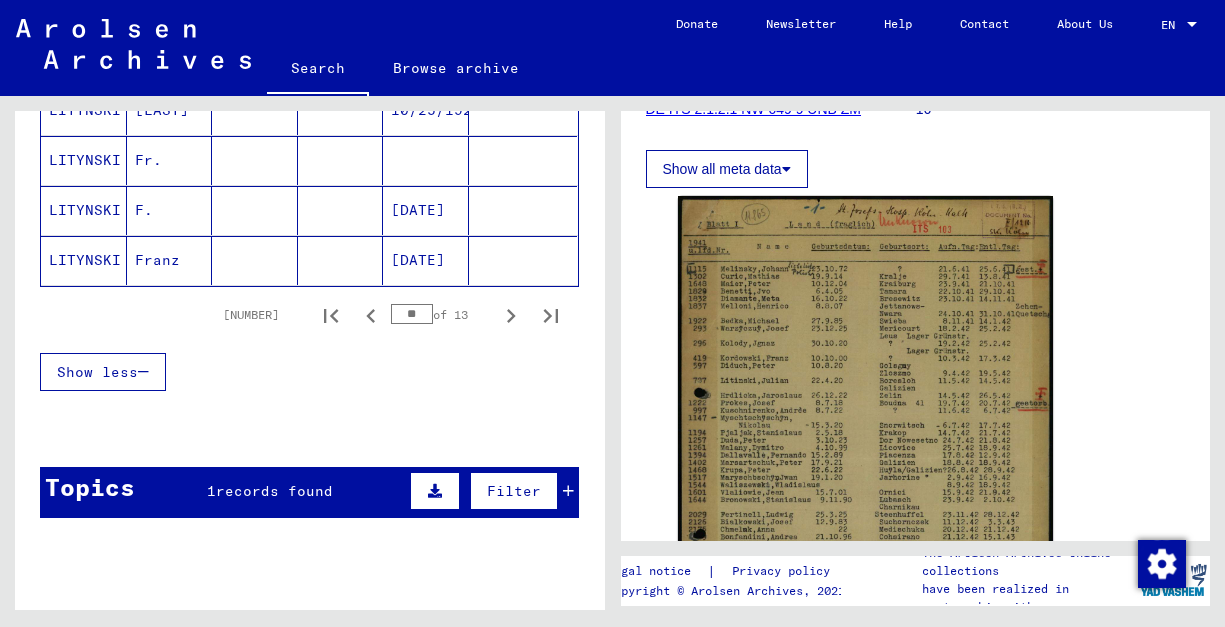 scroll, scrollTop: 1505, scrollLeft: 0, axis: vertical 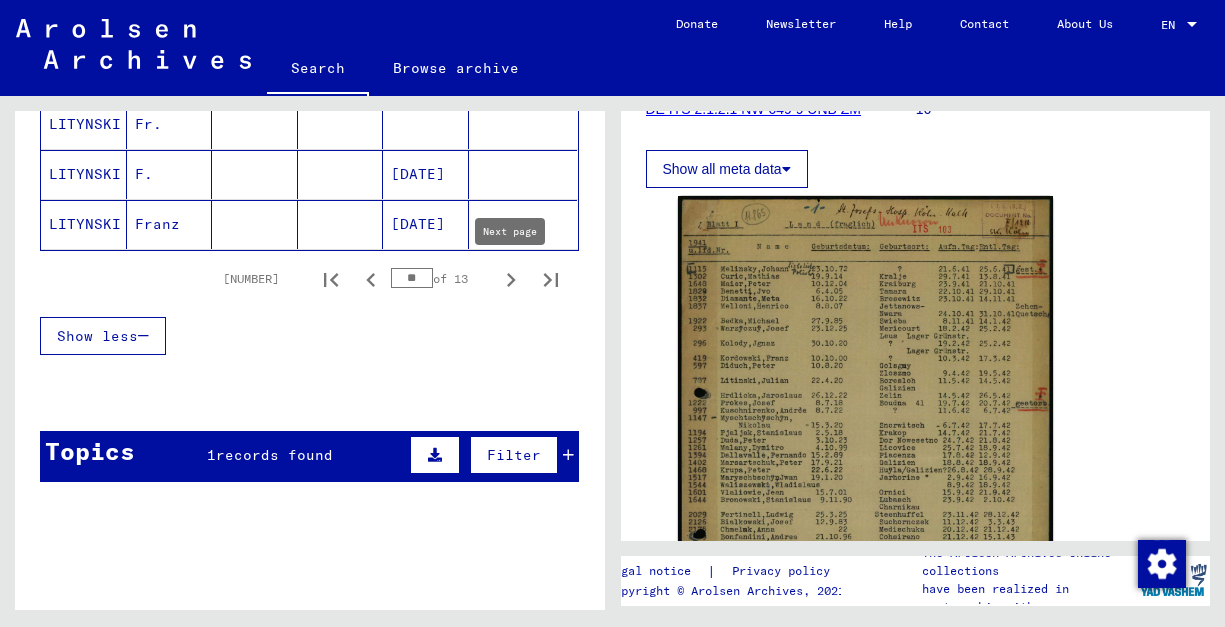 click 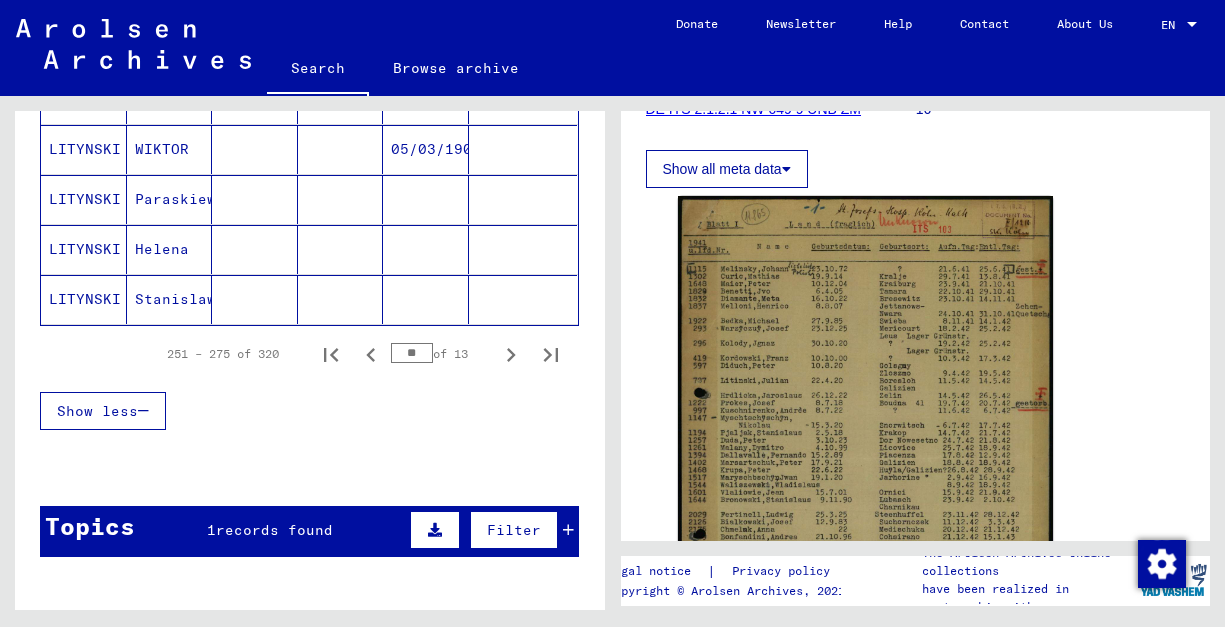 scroll, scrollTop: 1436, scrollLeft: 0, axis: vertical 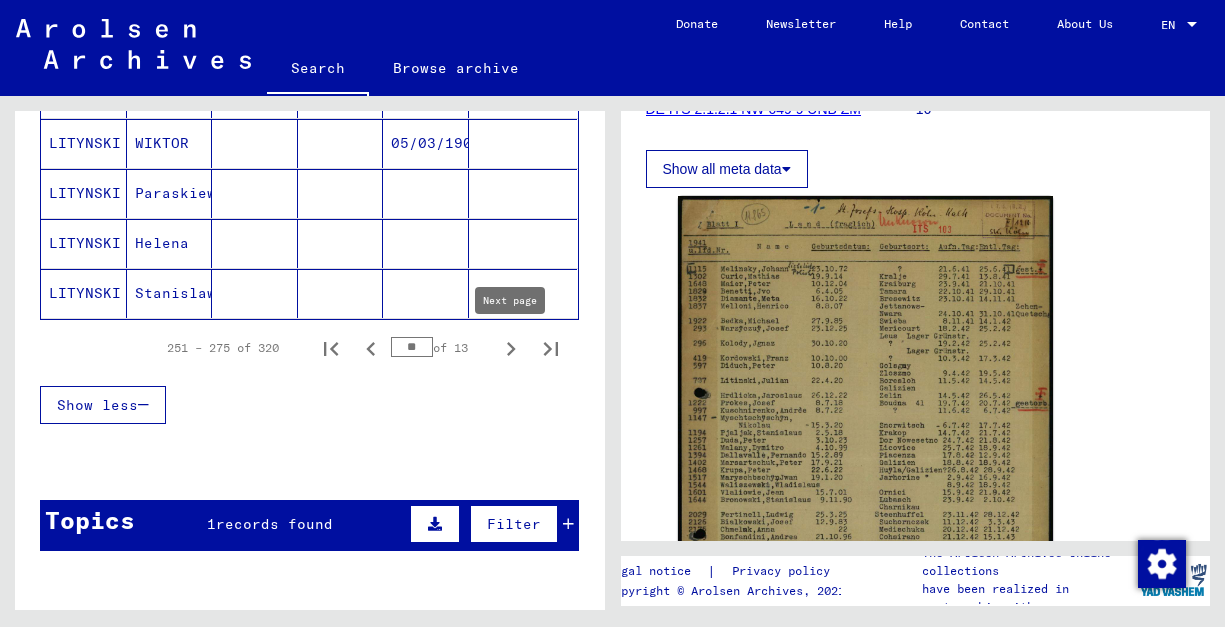 click 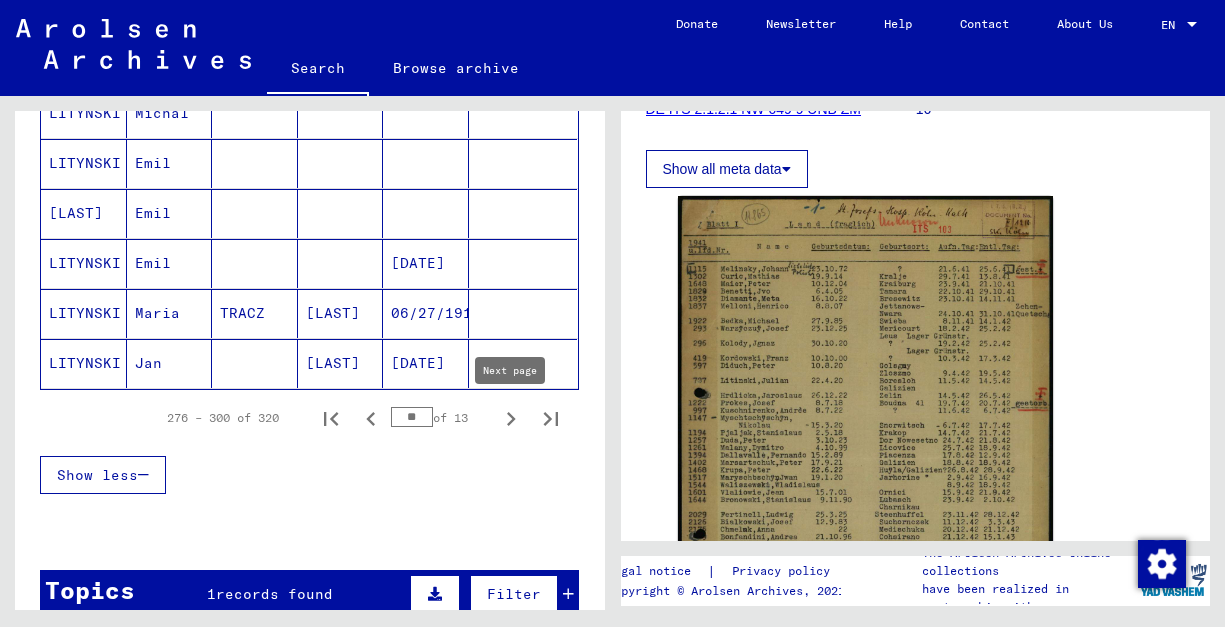 click 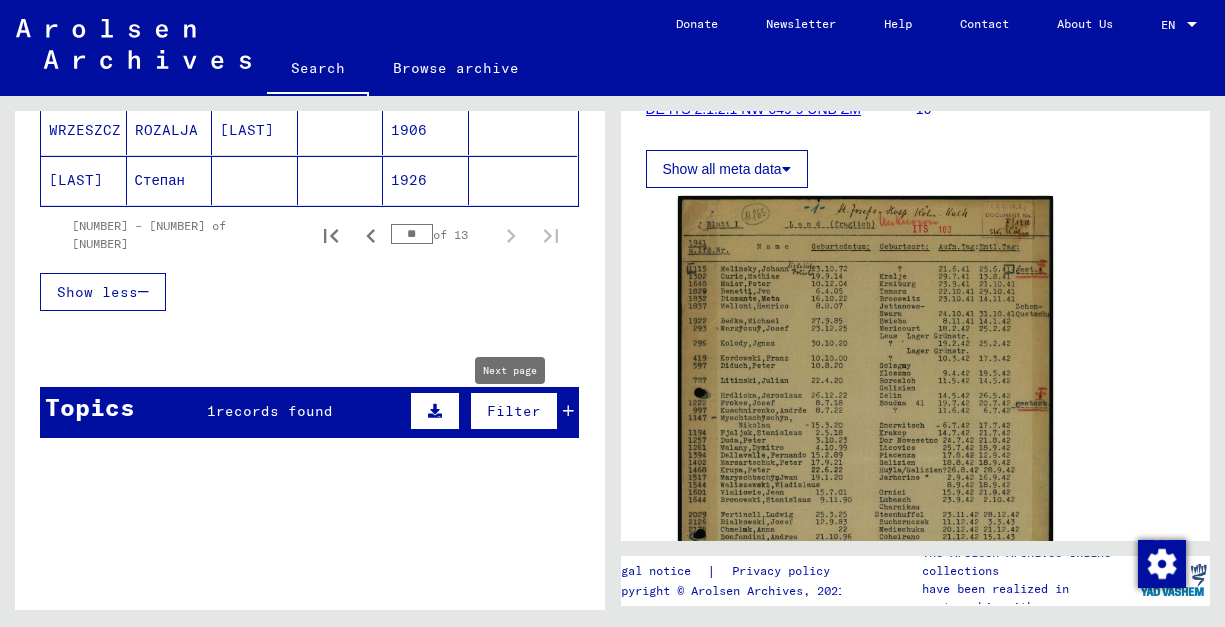 type on "**" 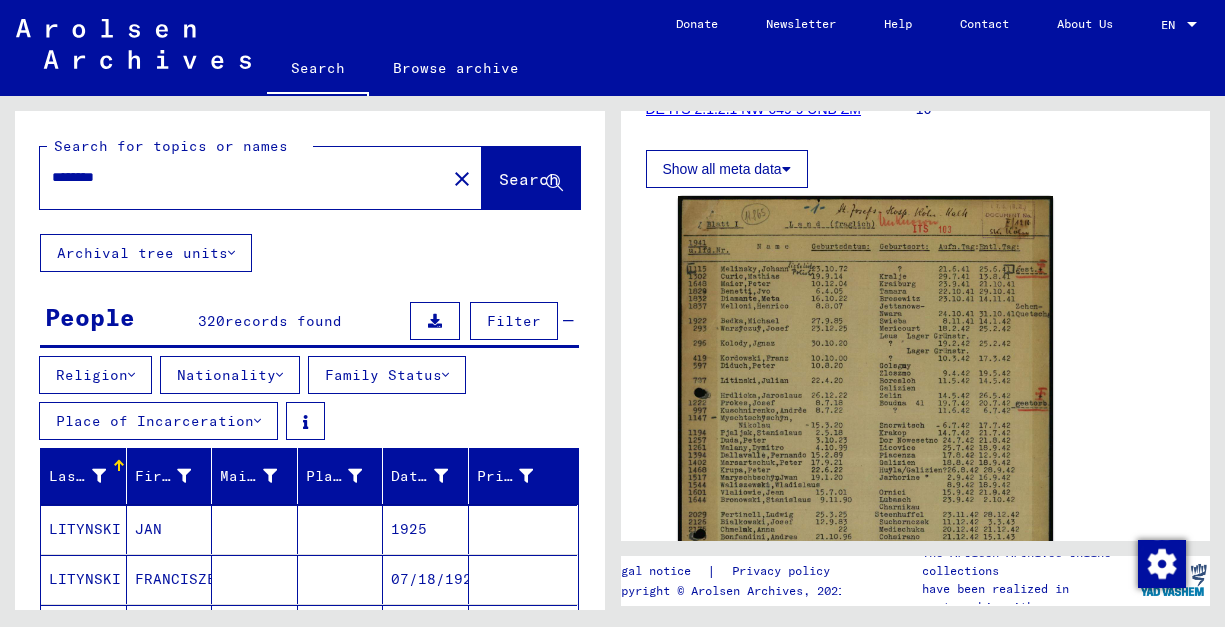scroll, scrollTop: 0, scrollLeft: 0, axis: both 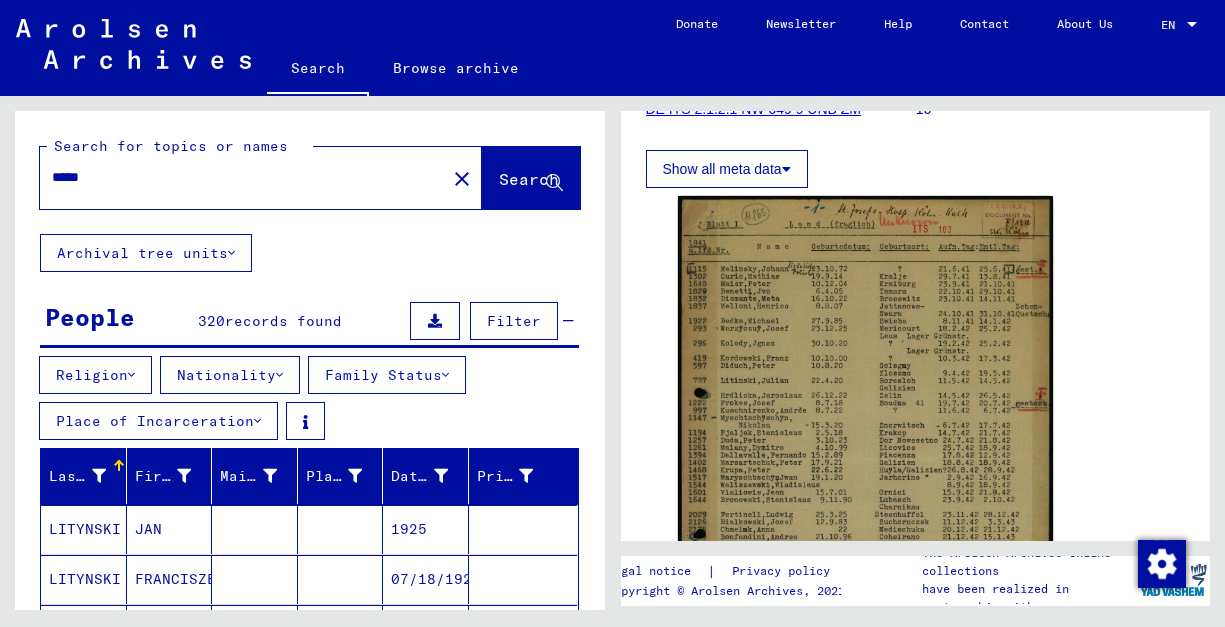 type on "*****" 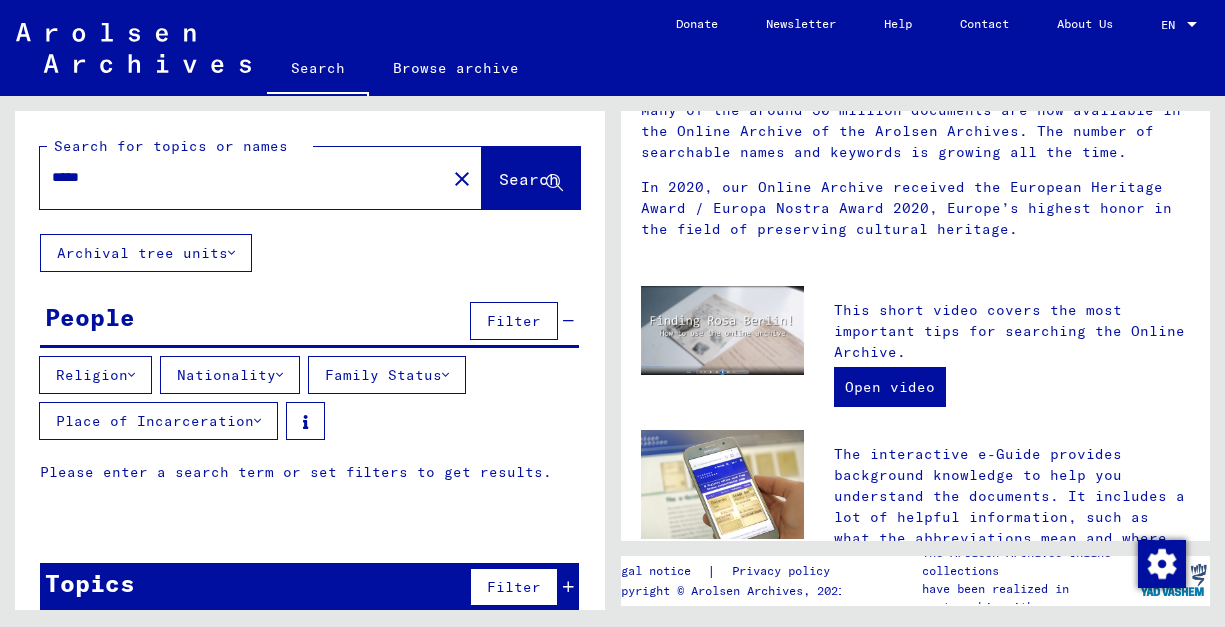 scroll, scrollTop: 0, scrollLeft: 0, axis: both 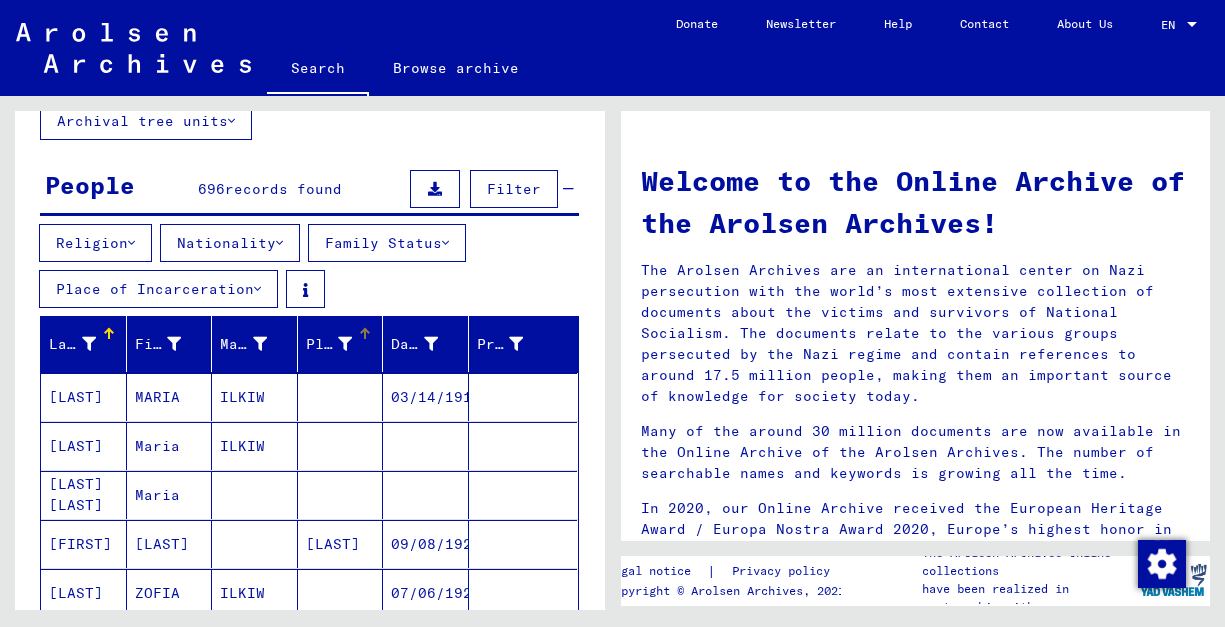 click at bounding box center [345, 344] 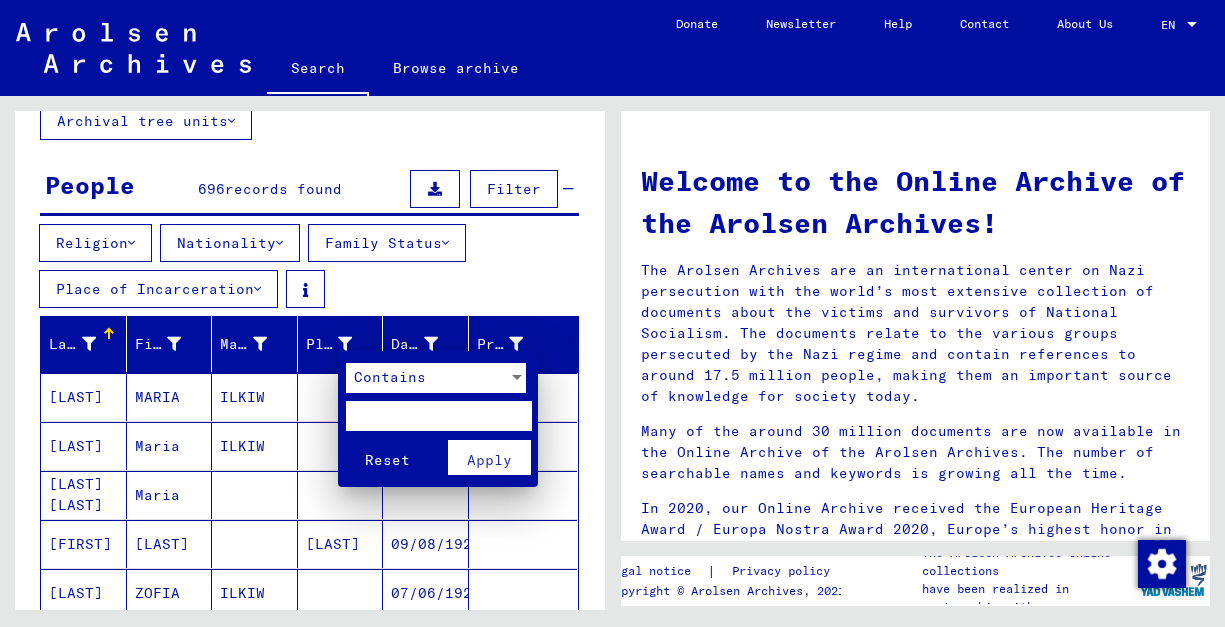 click at bounding box center [438, 416] 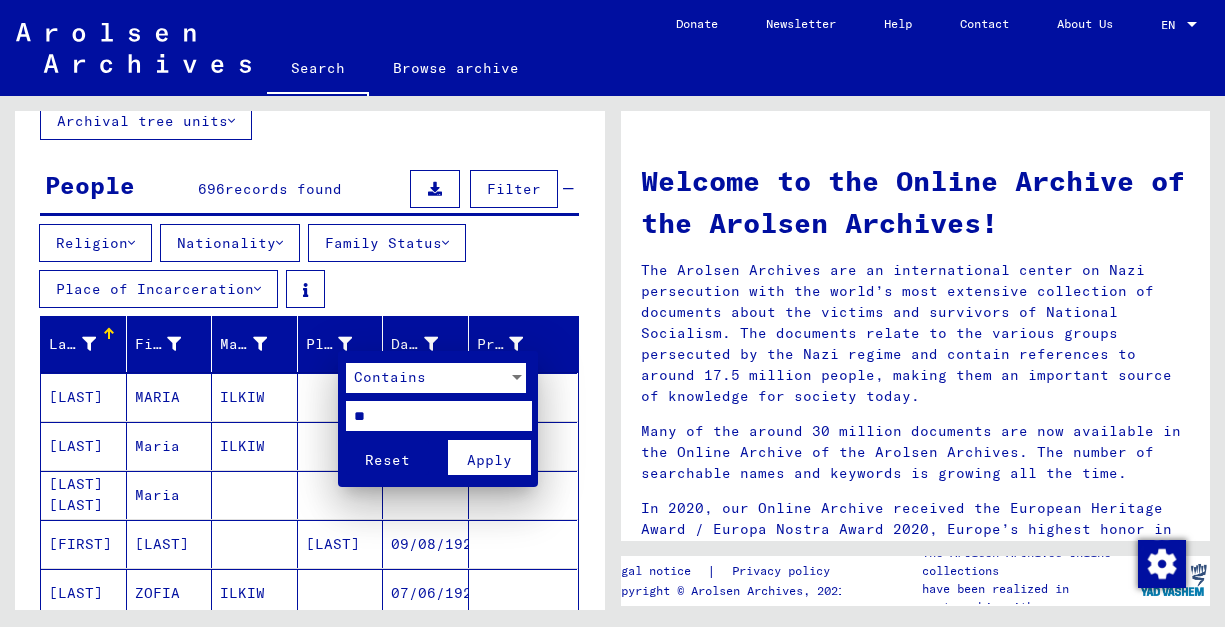 type on "**" 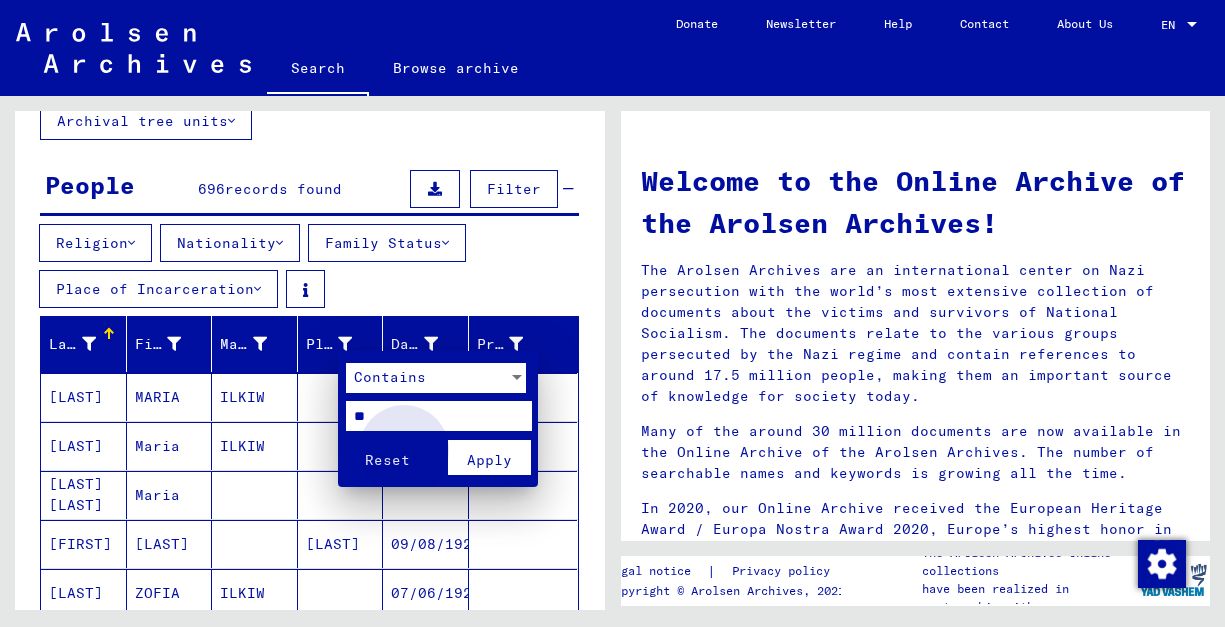 click on "Apply" at bounding box center [489, 460] 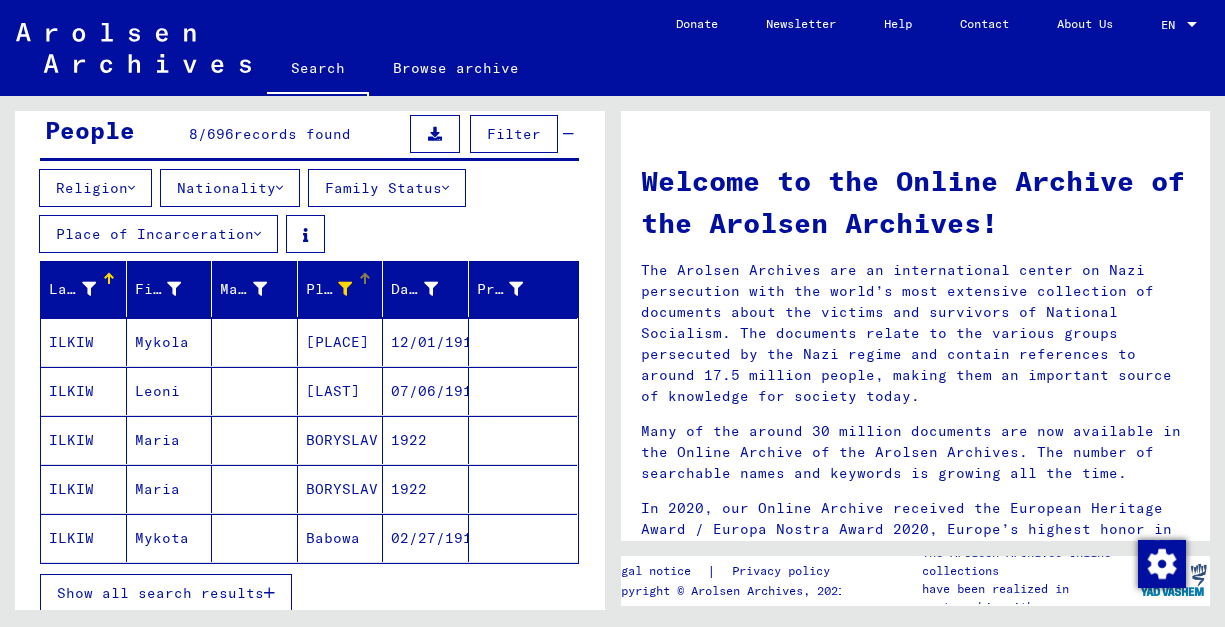 scroll, scrollTop: 227, scrollLeft: 0, axis: vertical 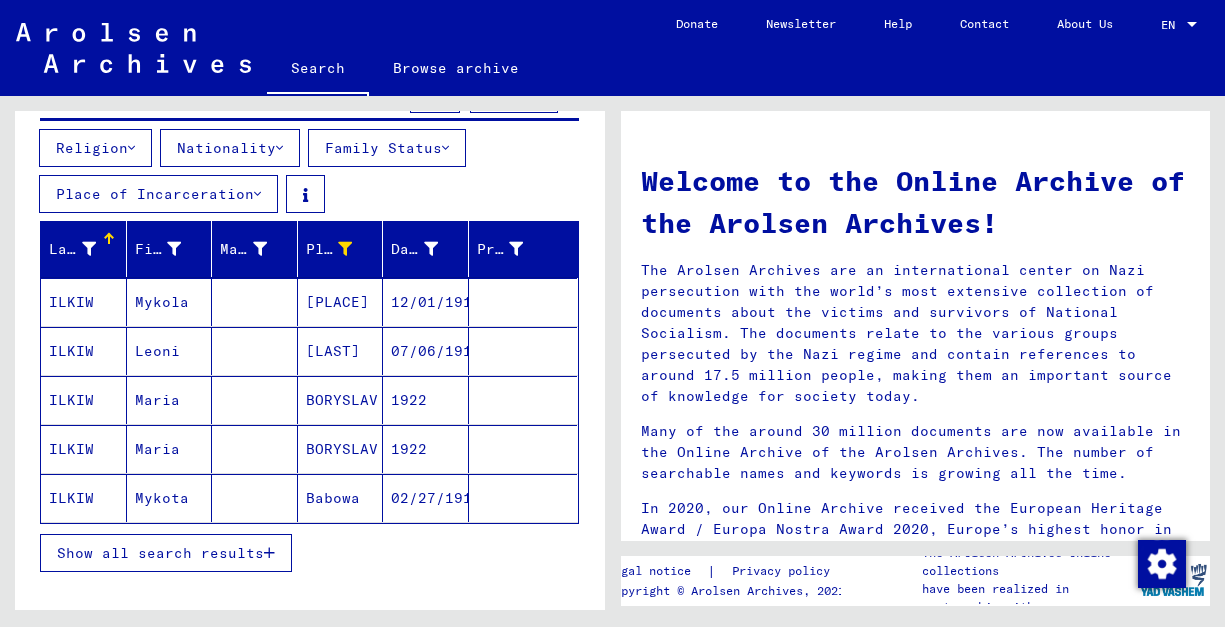 click at bounding box center (269, 553) 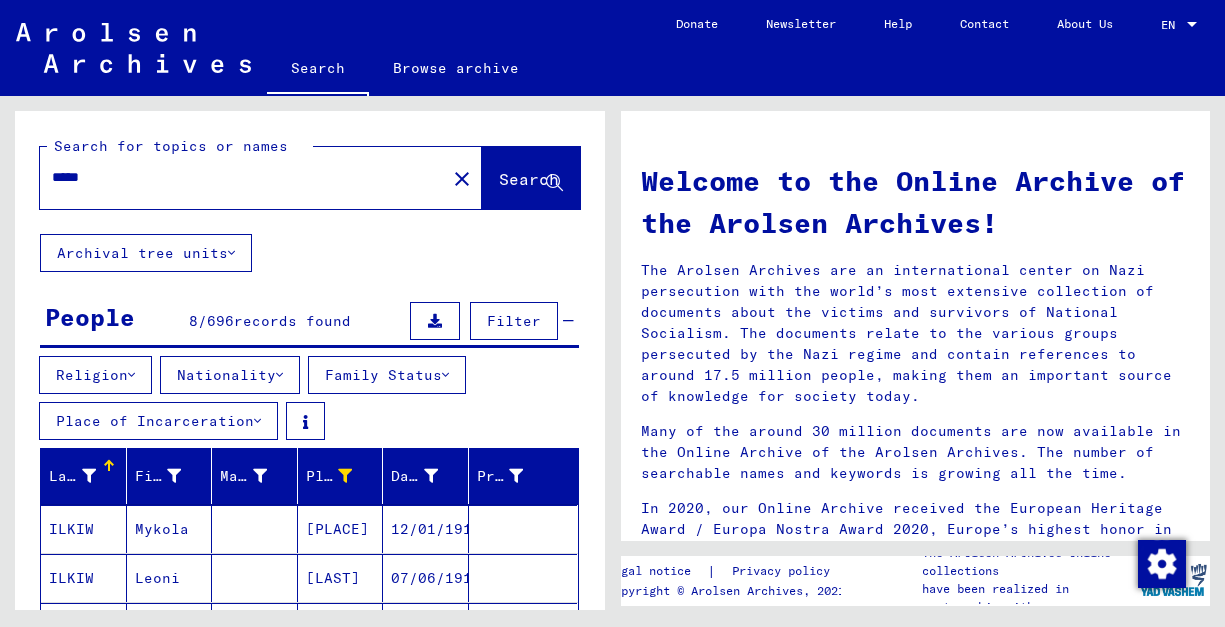 scroll, scrollTop: 0, scrollLeft: 0, axis: both 